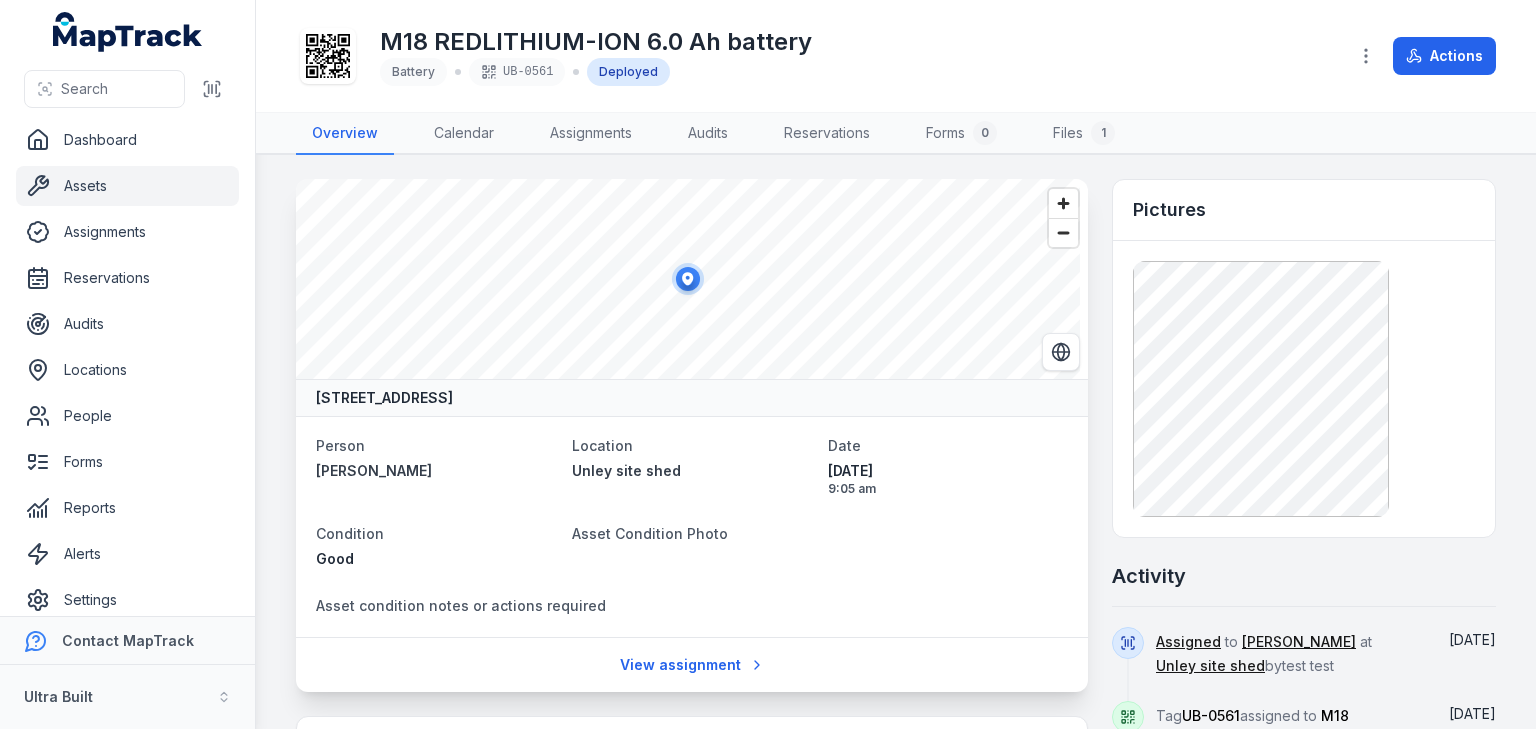 scroll, scrollTop: 0, scrollLeft: 0, axis: both 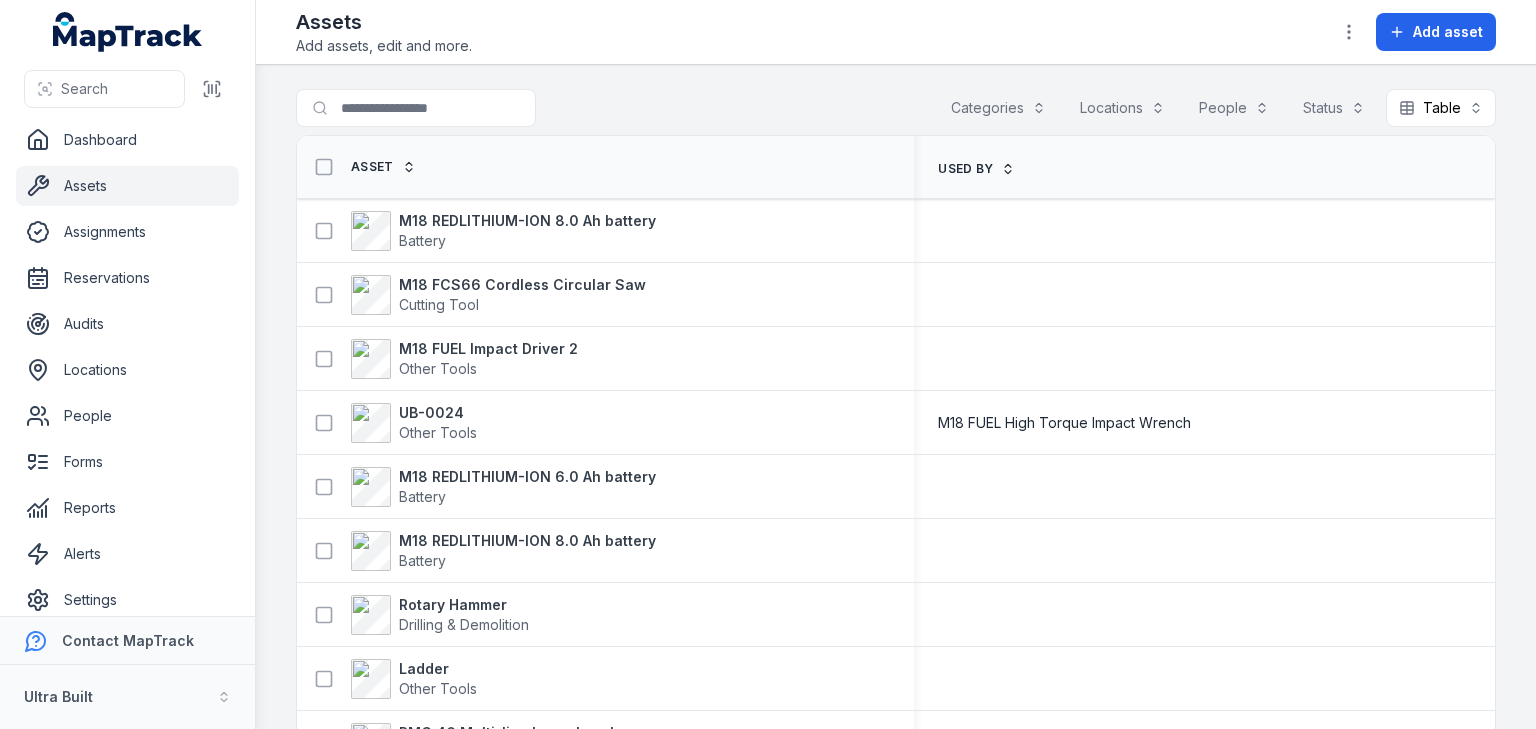 click on "Search for  assets Categories   Locations   People Status Table *****" at bounding box center [896, 112] 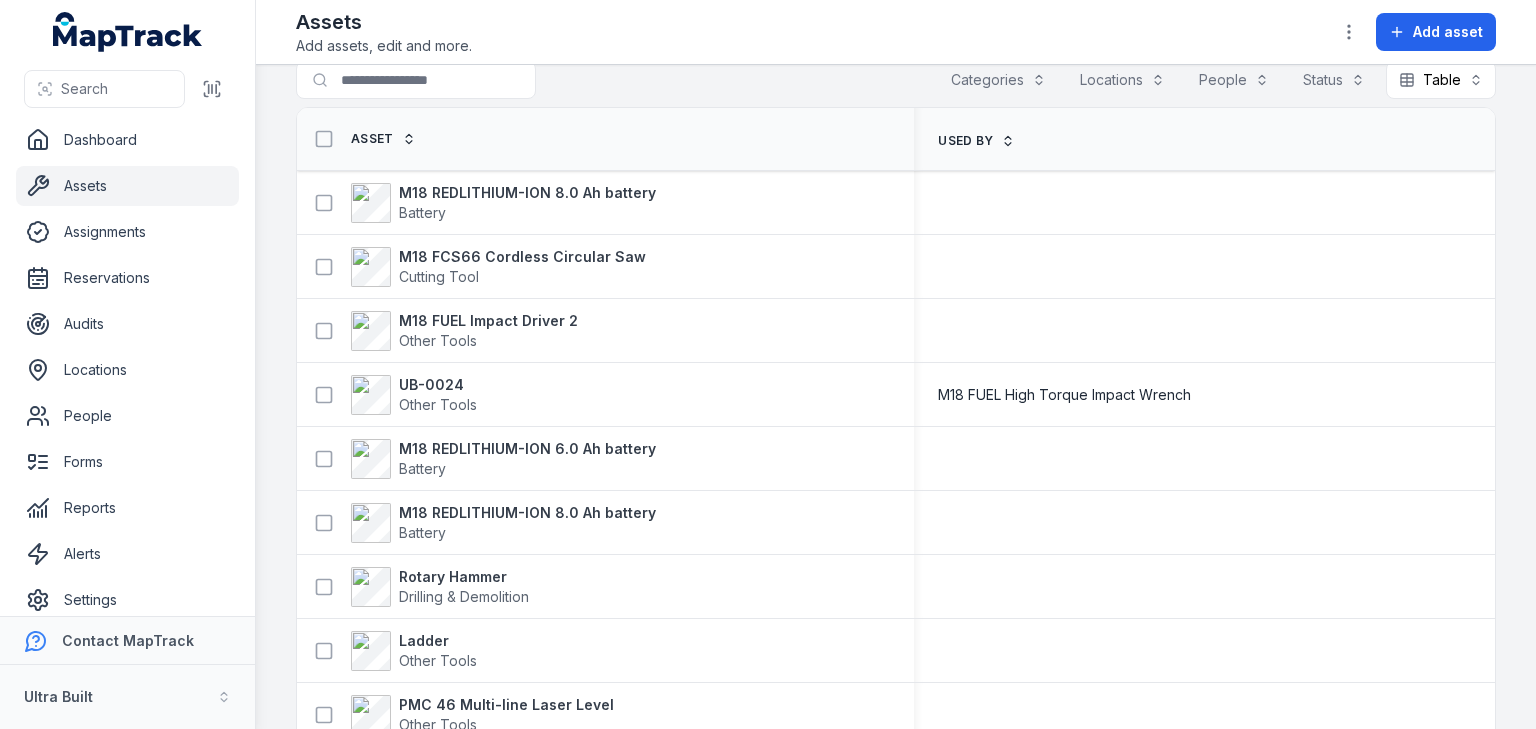 scroll, scrollTop: 0, scrollLeft: 0, axis: both 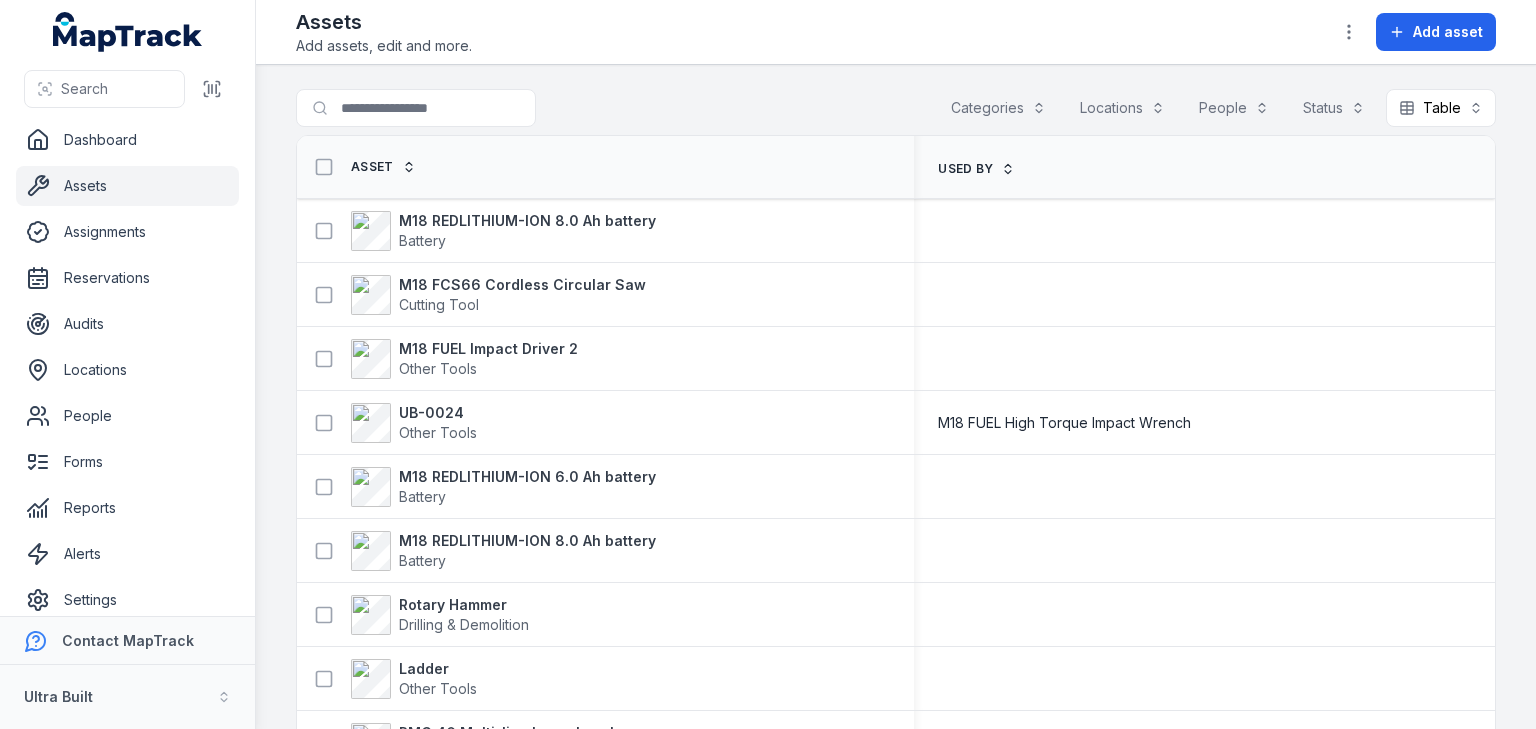click on "Search for  assets Categories   Locations   People Status Table *****" at bounding box center [896, 112] 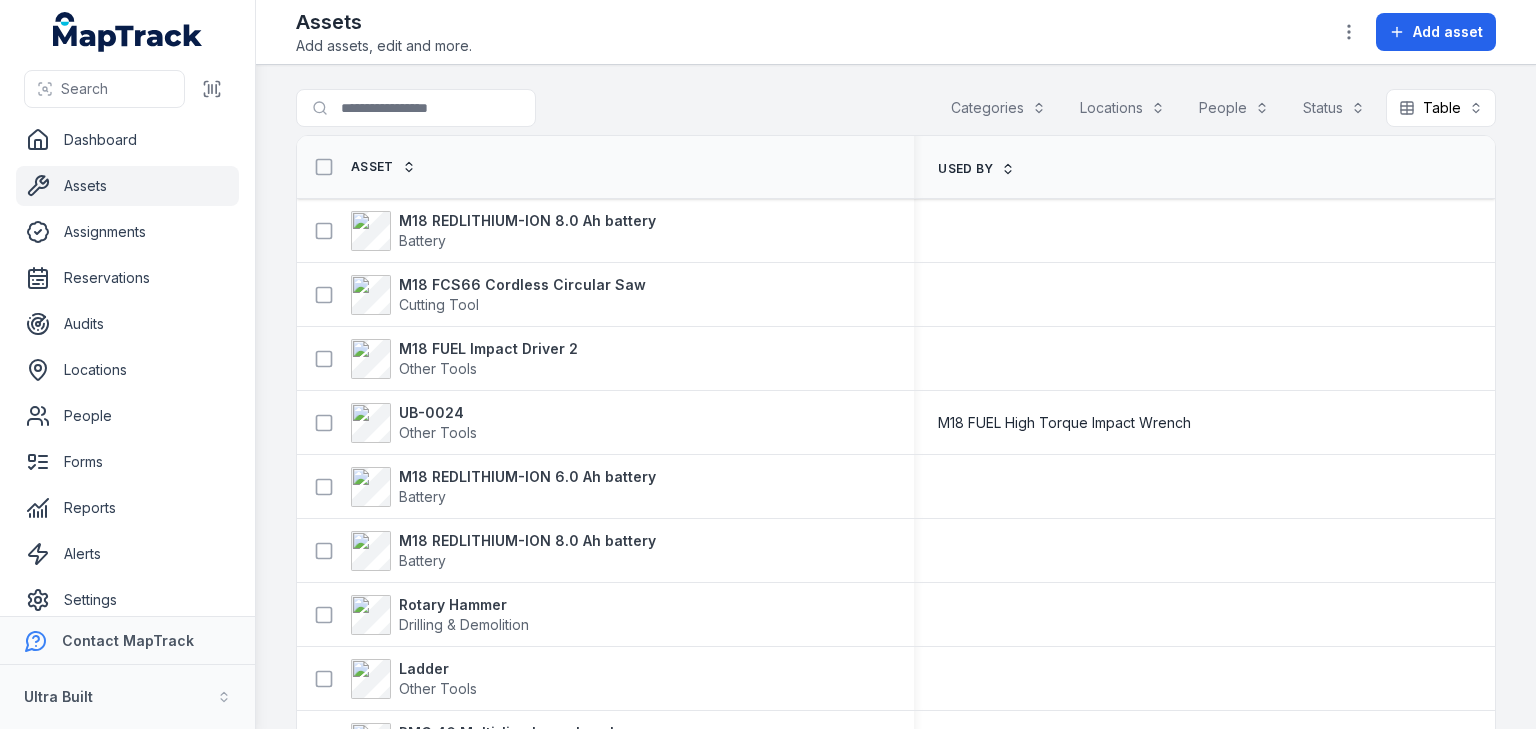 click on "Asset" at bounding box center (605, 167) 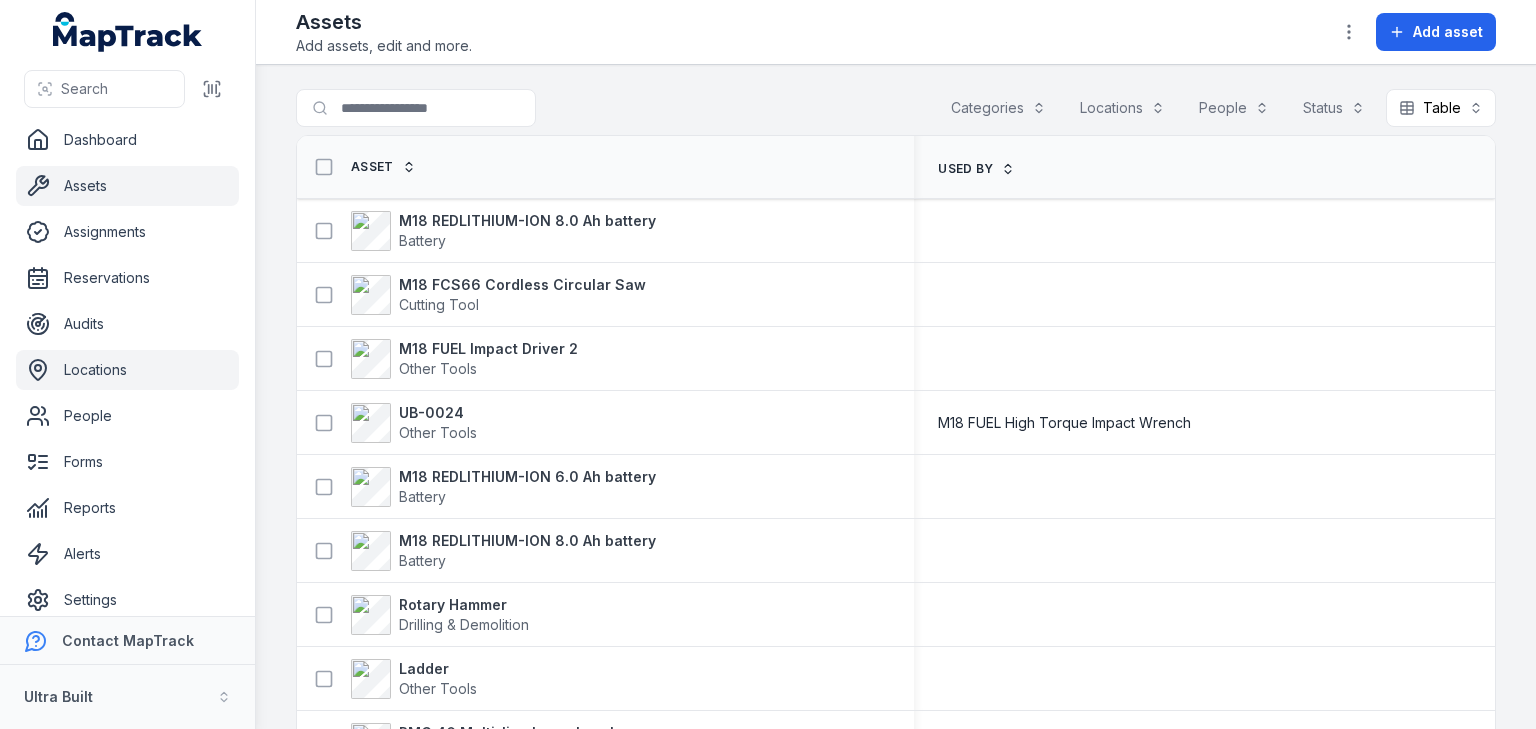 click on "Locations" at bounding box center [127, 370] 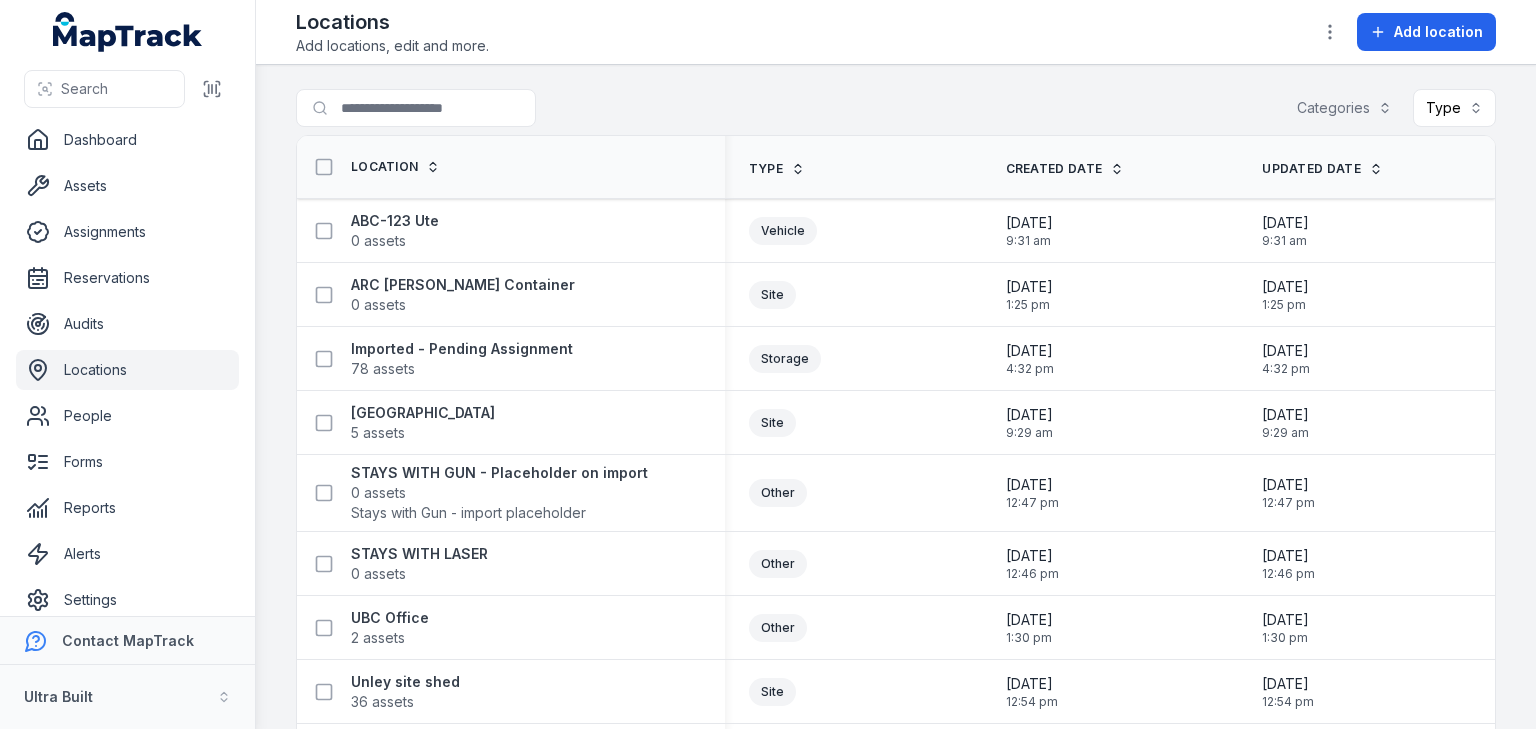 scroll, scrollTop: 0, scrollLeft: 0, axis: both 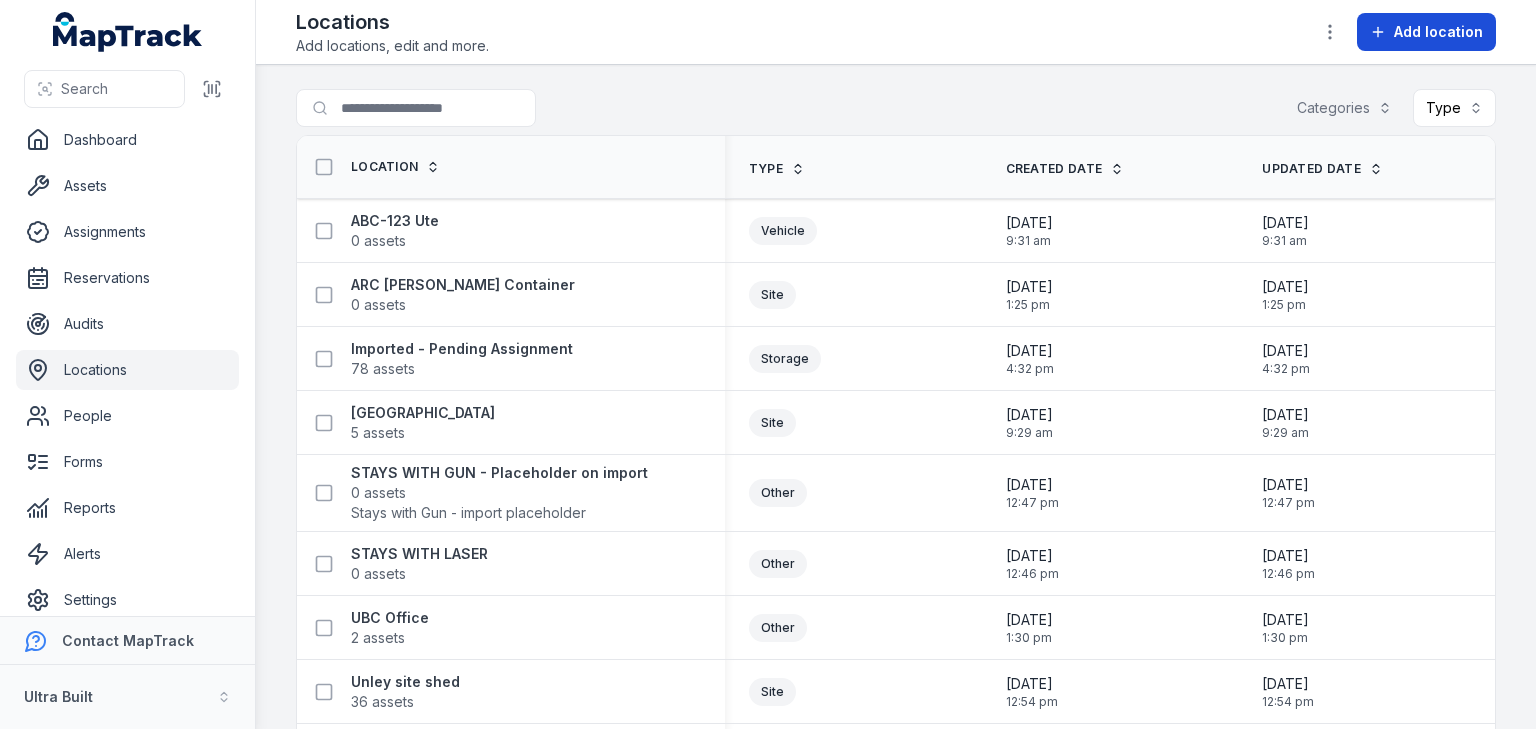 click on "Add location" at bounding box center [1438, 32] 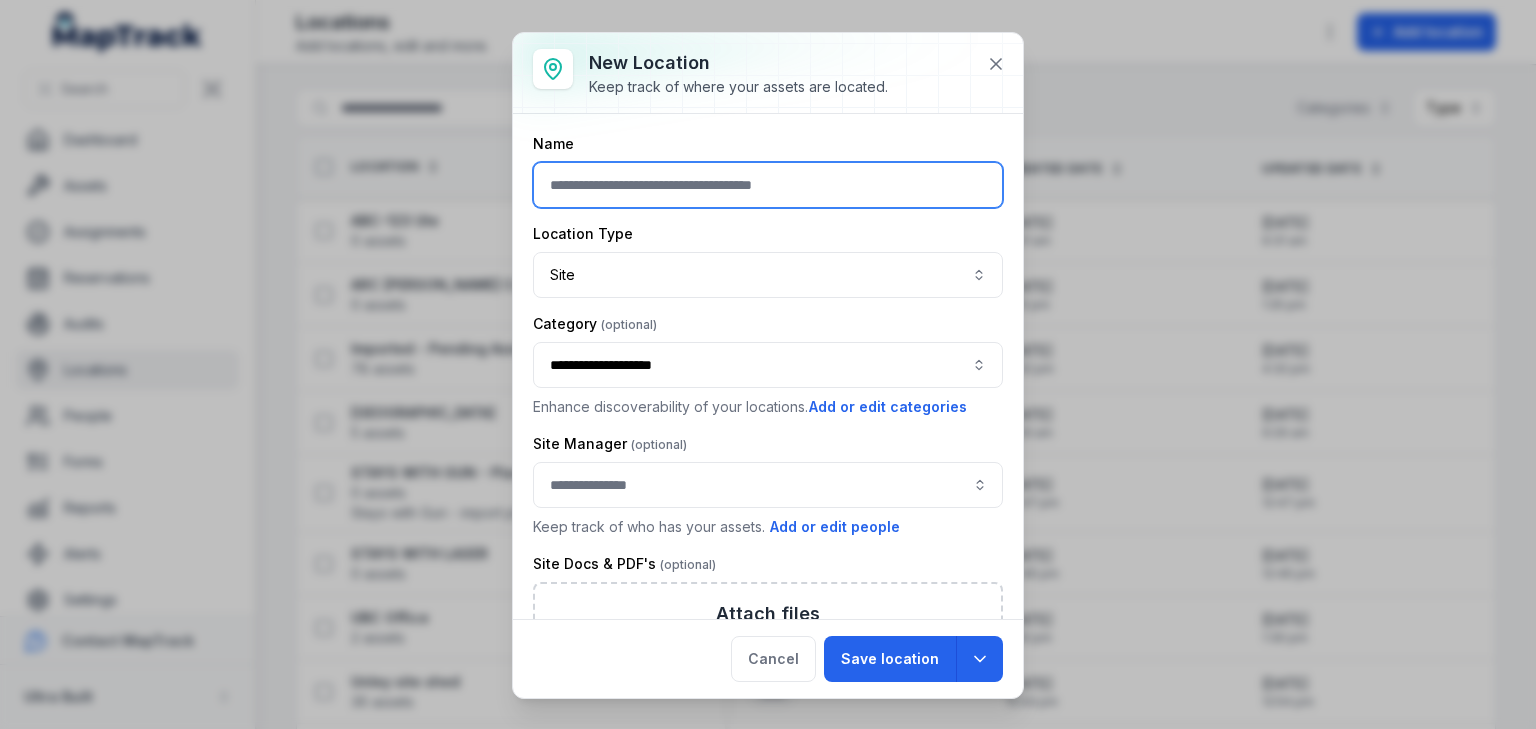 click at bounding box center (768, 185) 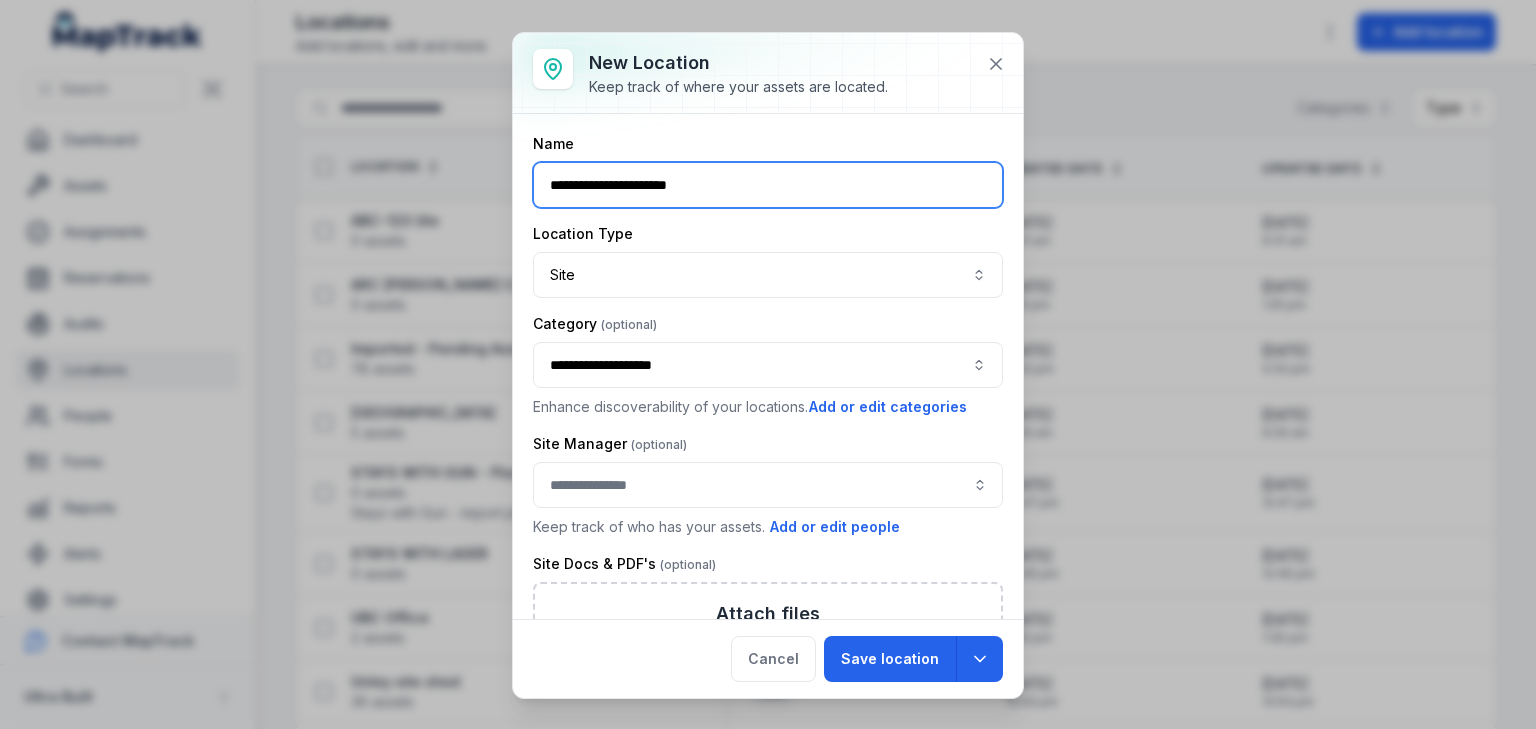type on "**********" 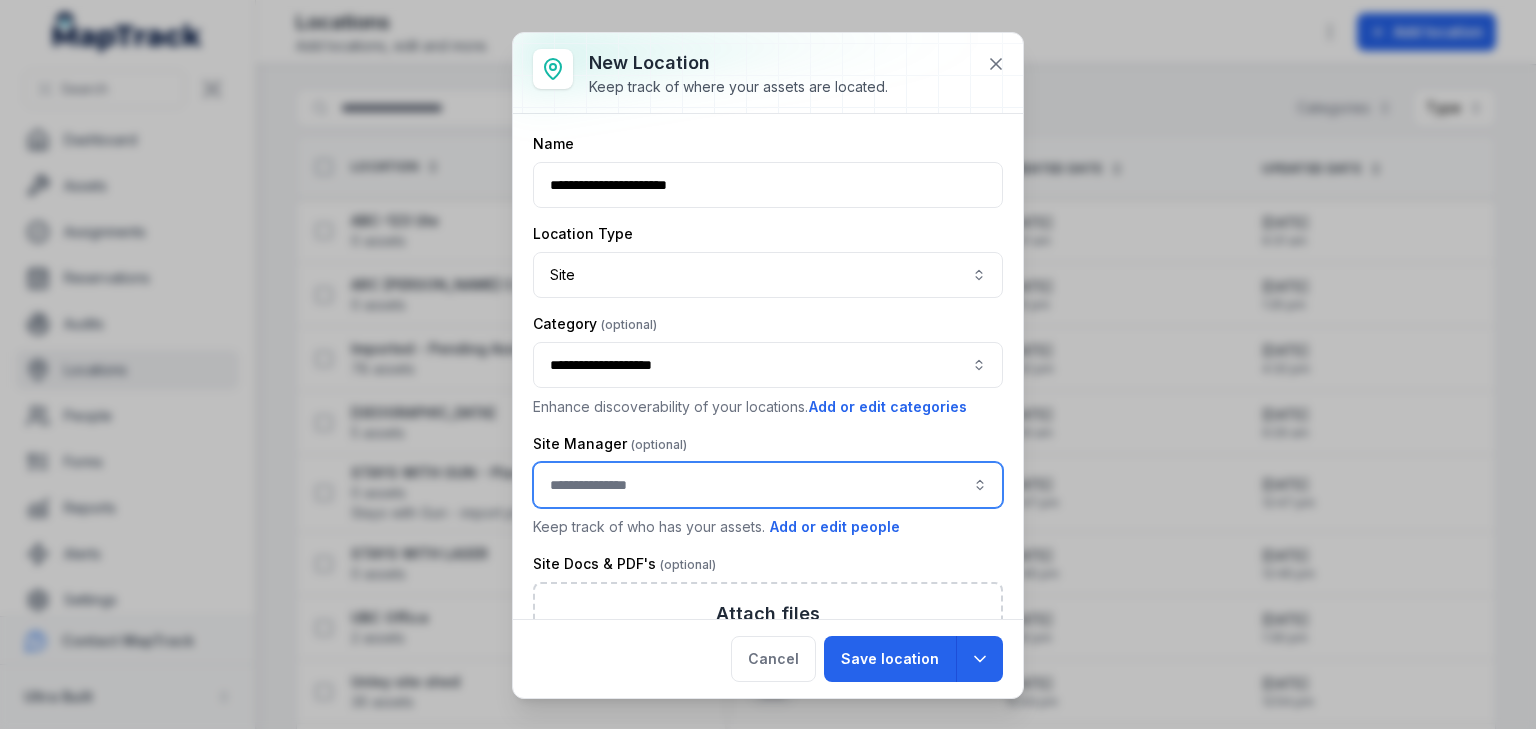 click at bounding box center [768, 485] 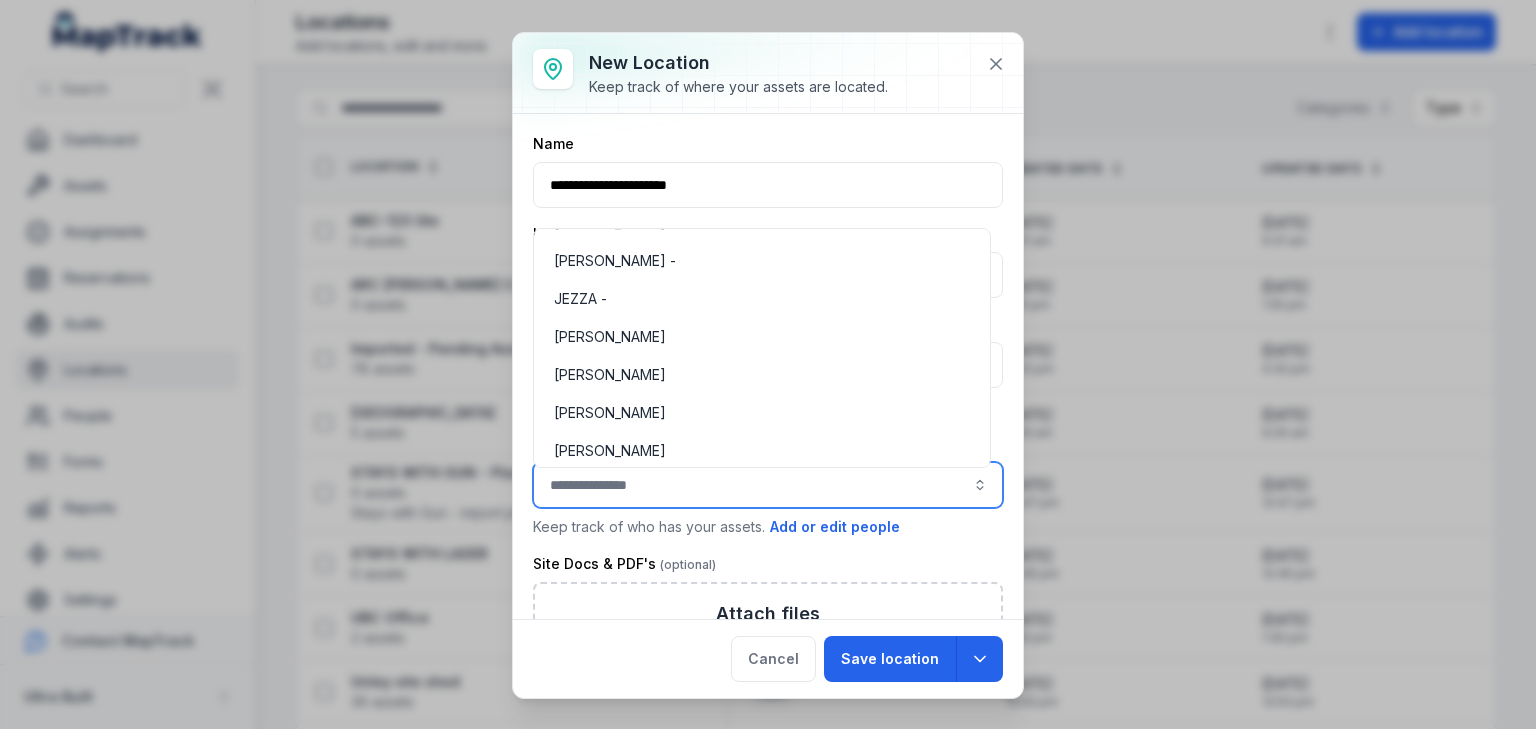 scroll, scrollTop: 0, scrollLeft: 0, axis: both 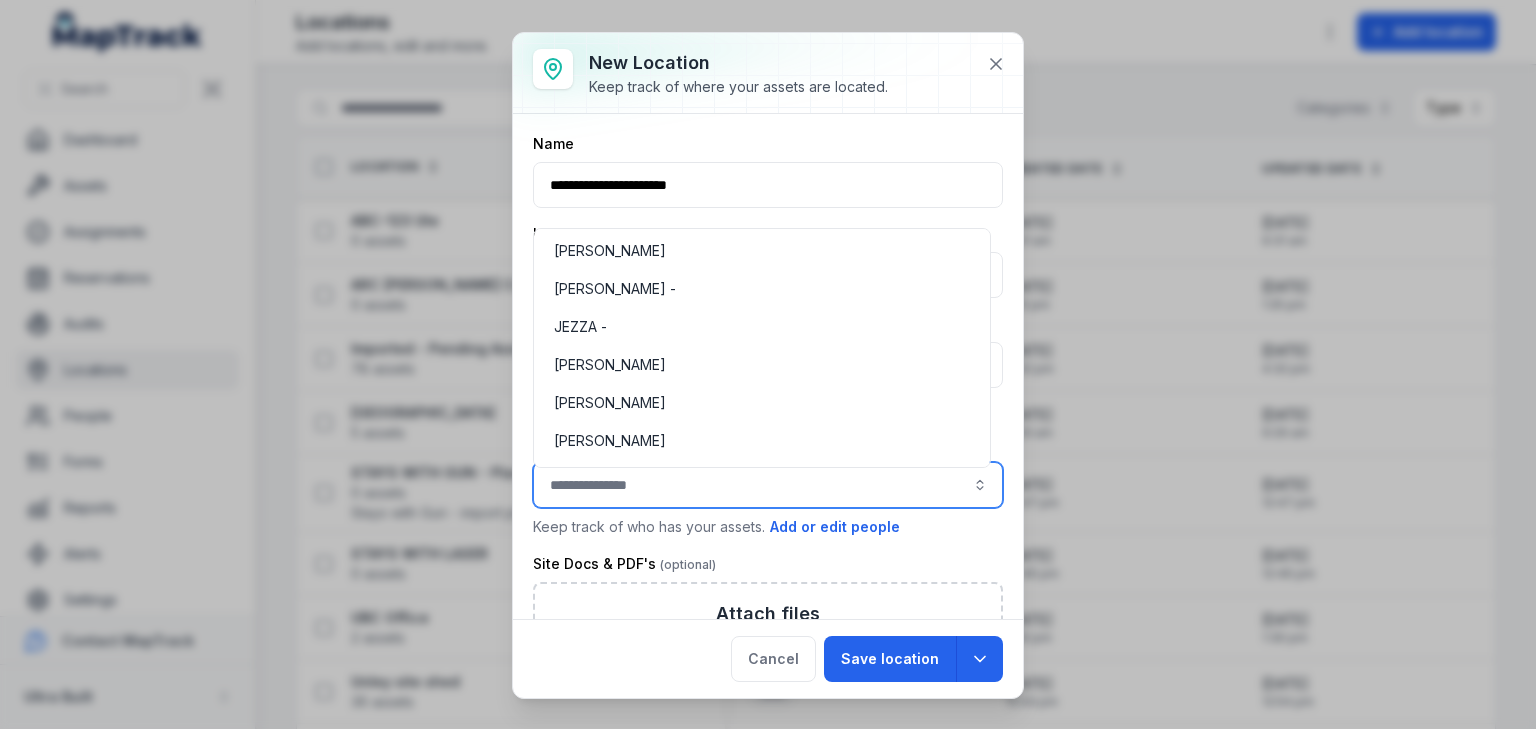 click at bounding box center [768, 485] 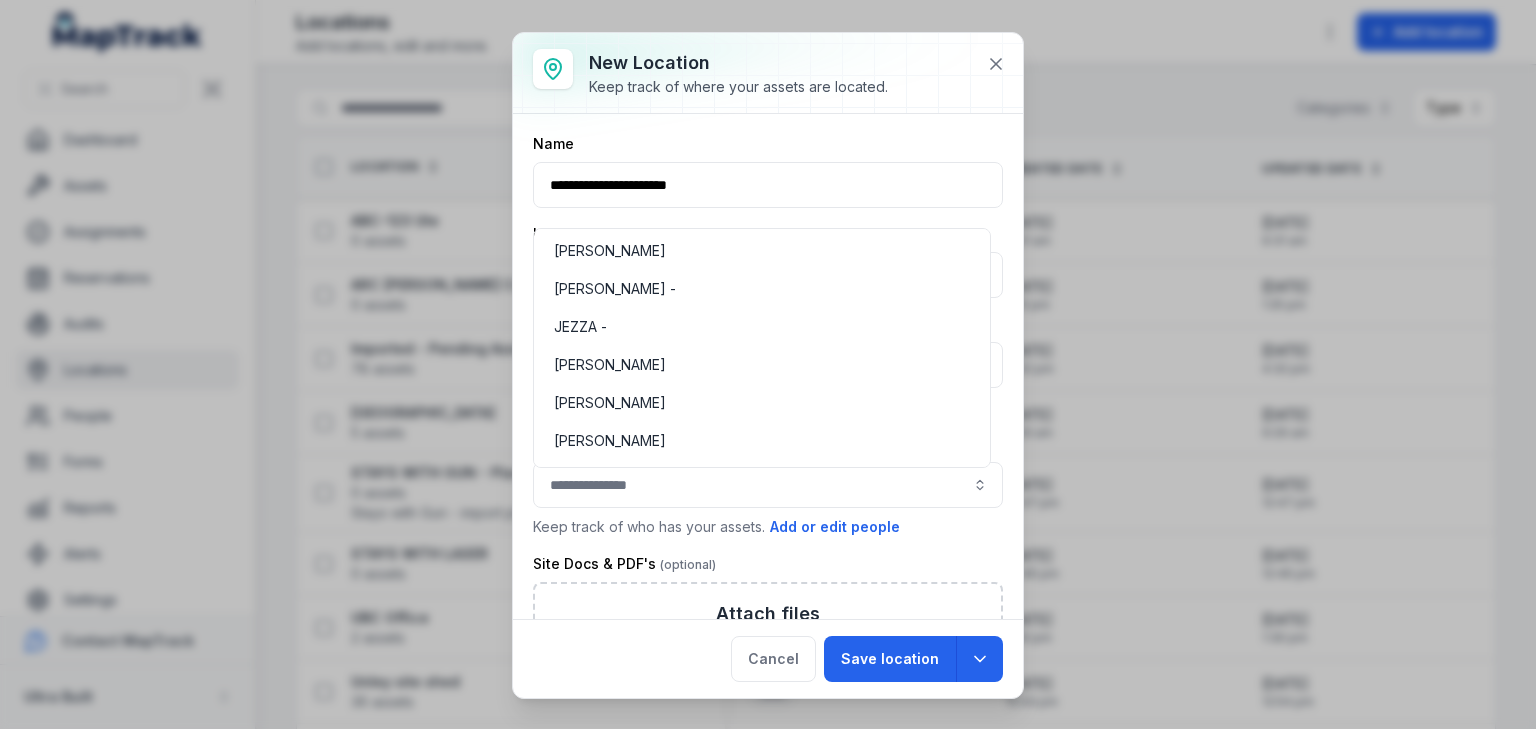 click on "**********" at bounding box center (768, 366) 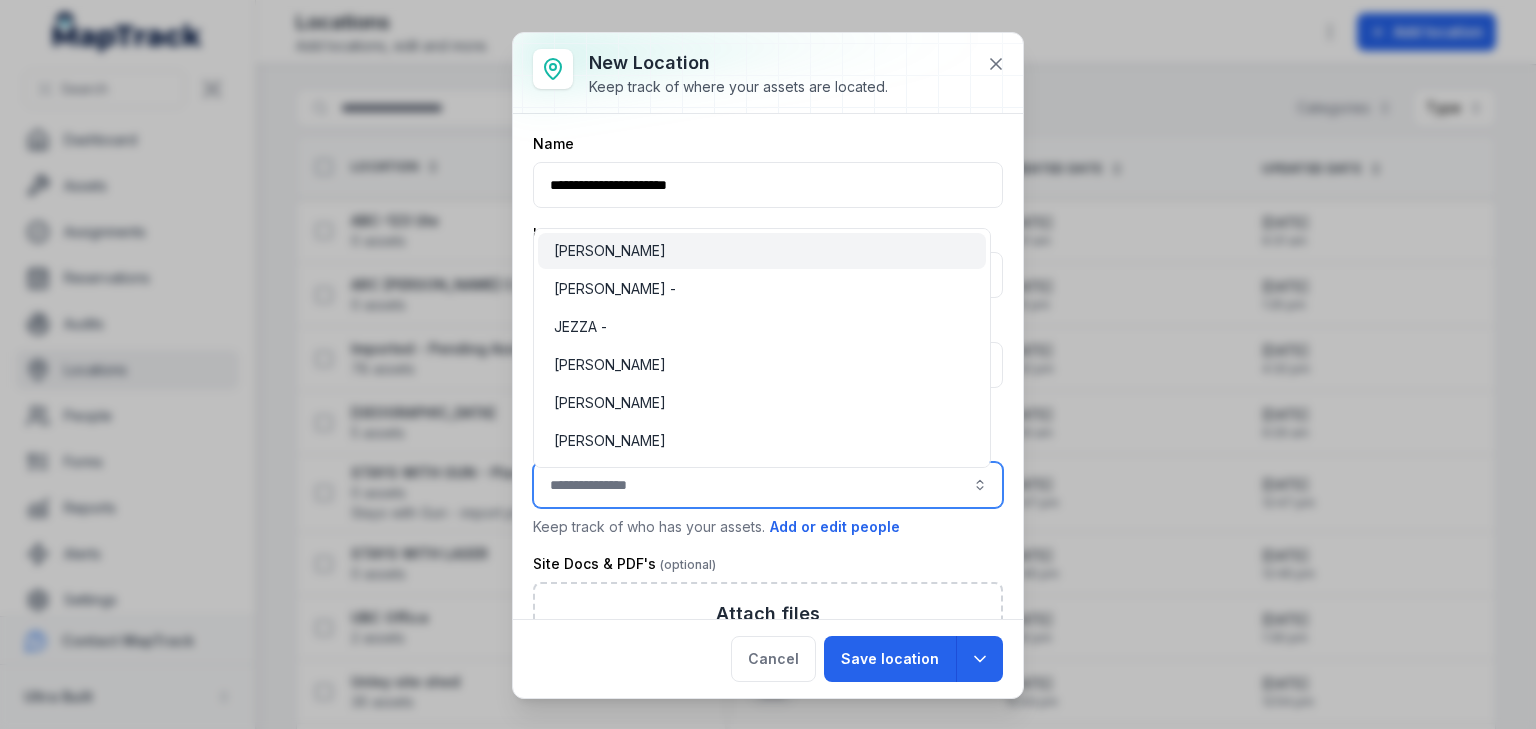 click at bounding box center [768, 485] 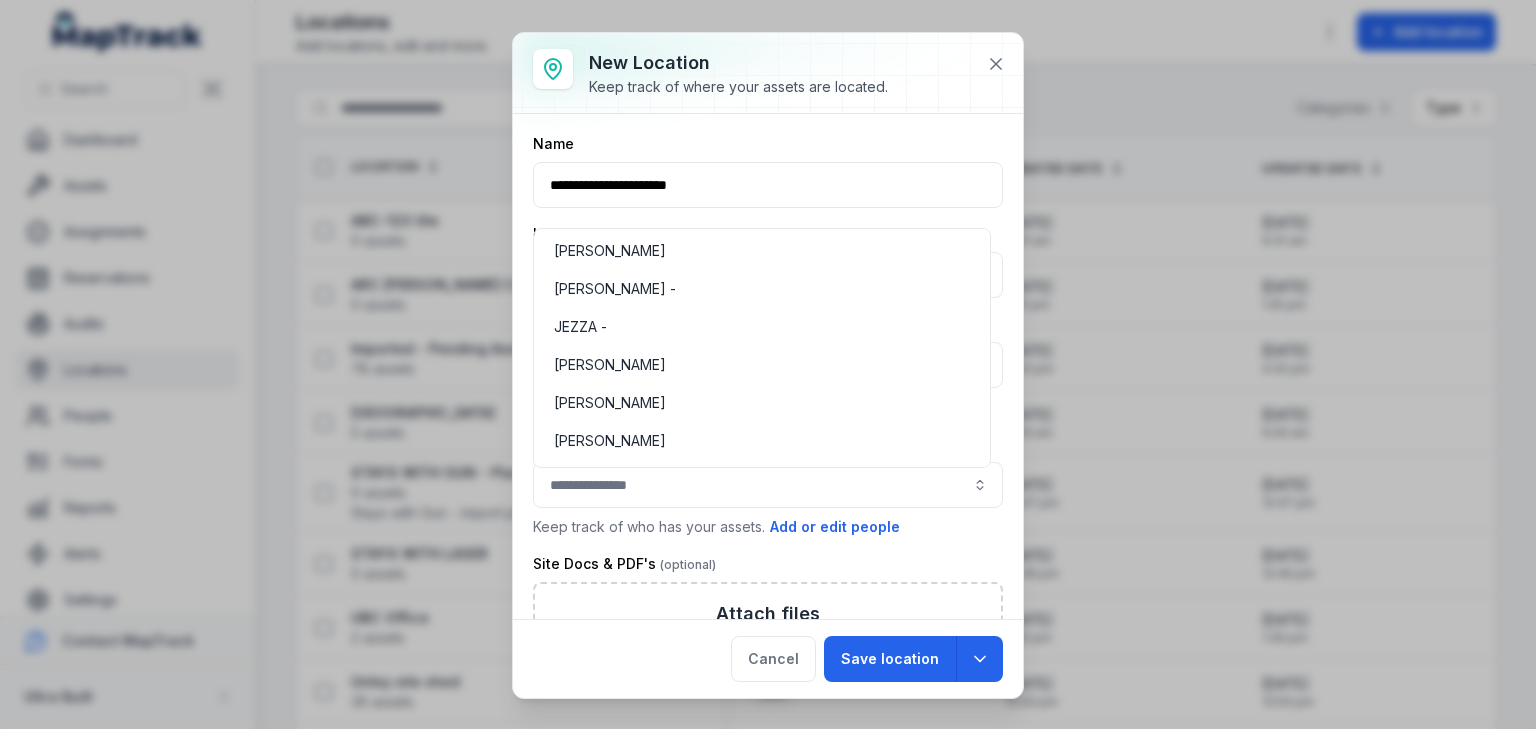 click on "**********" at bounding box center (768, 366) 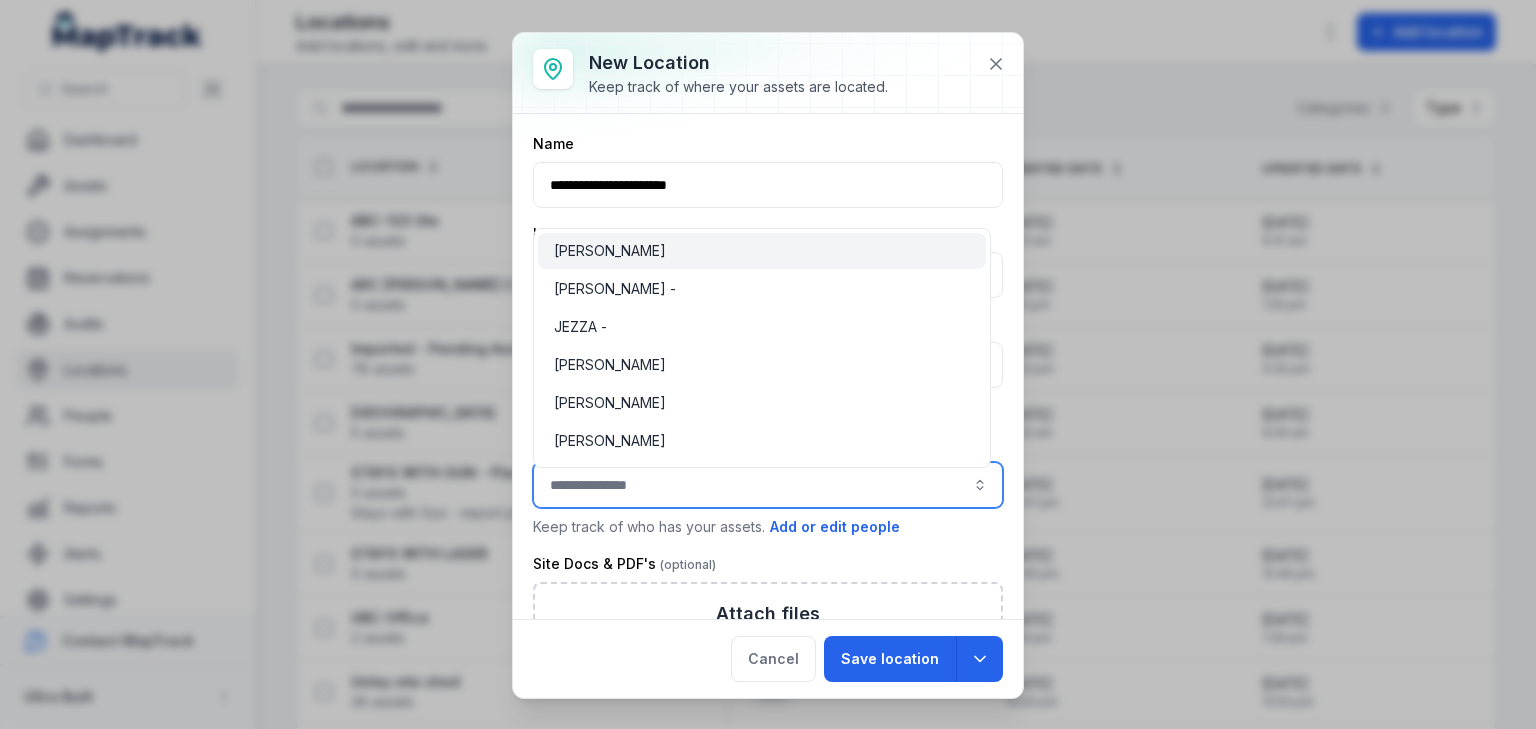 click at bounding box center [768, 485] 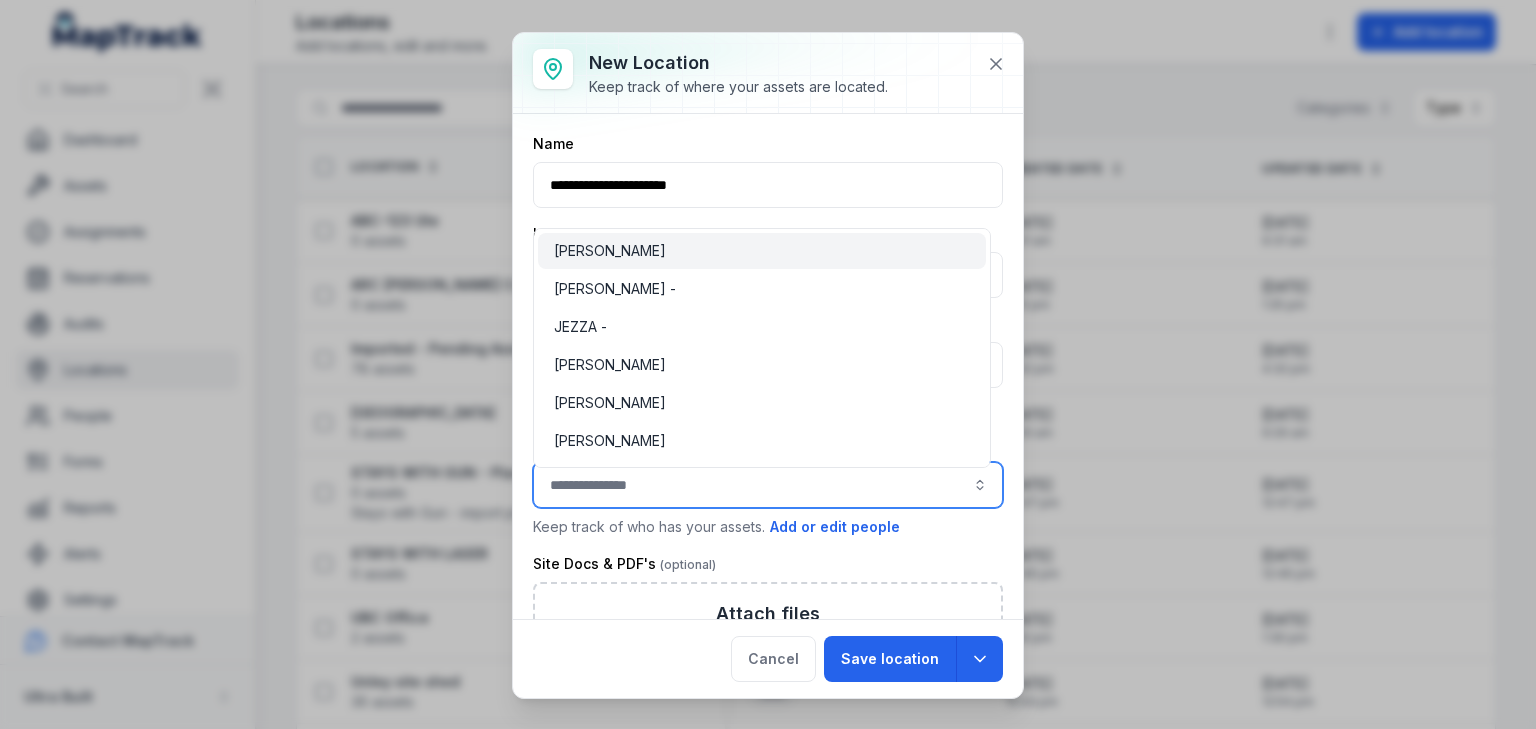 type on "**********" 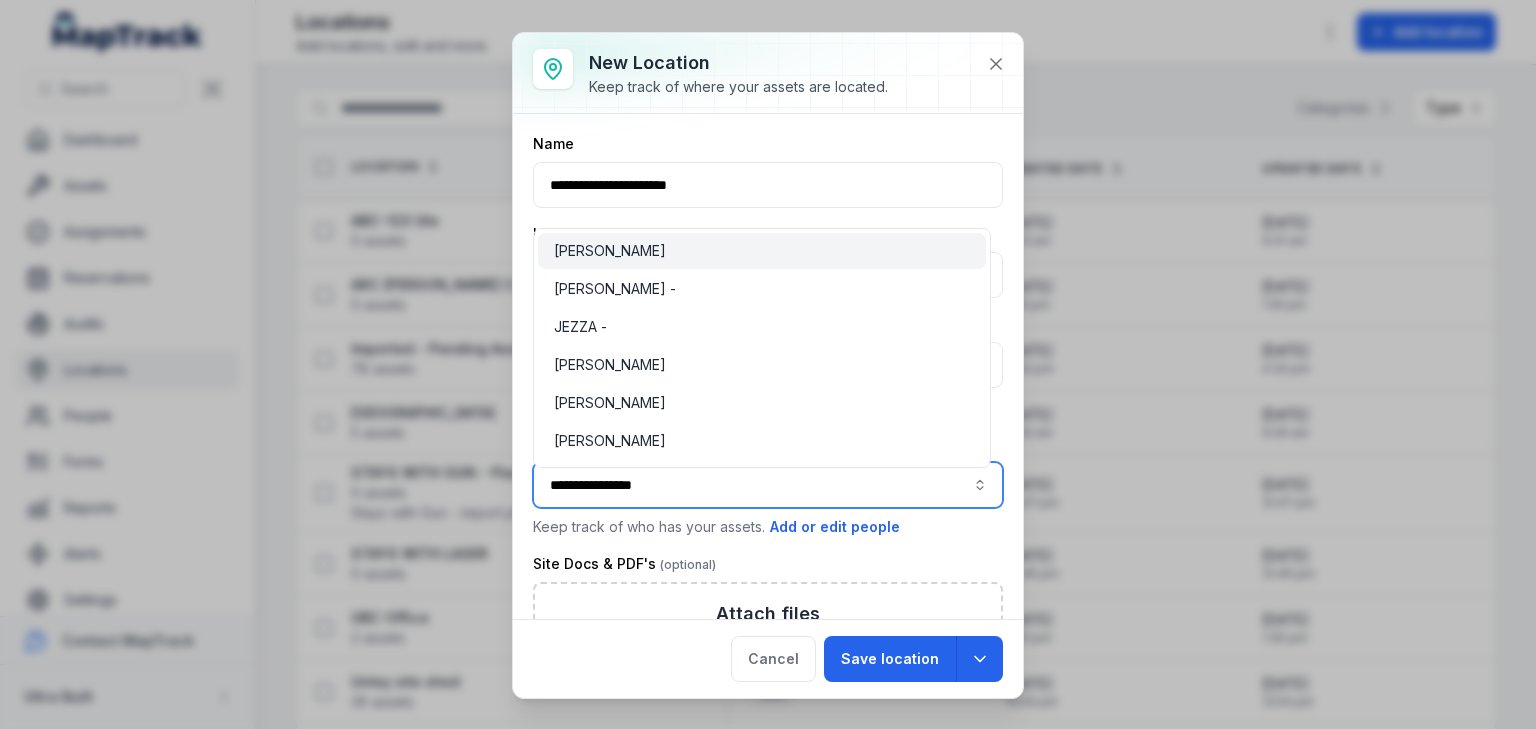 click on "Anthony Agostino" at bounding box center (610, 251) 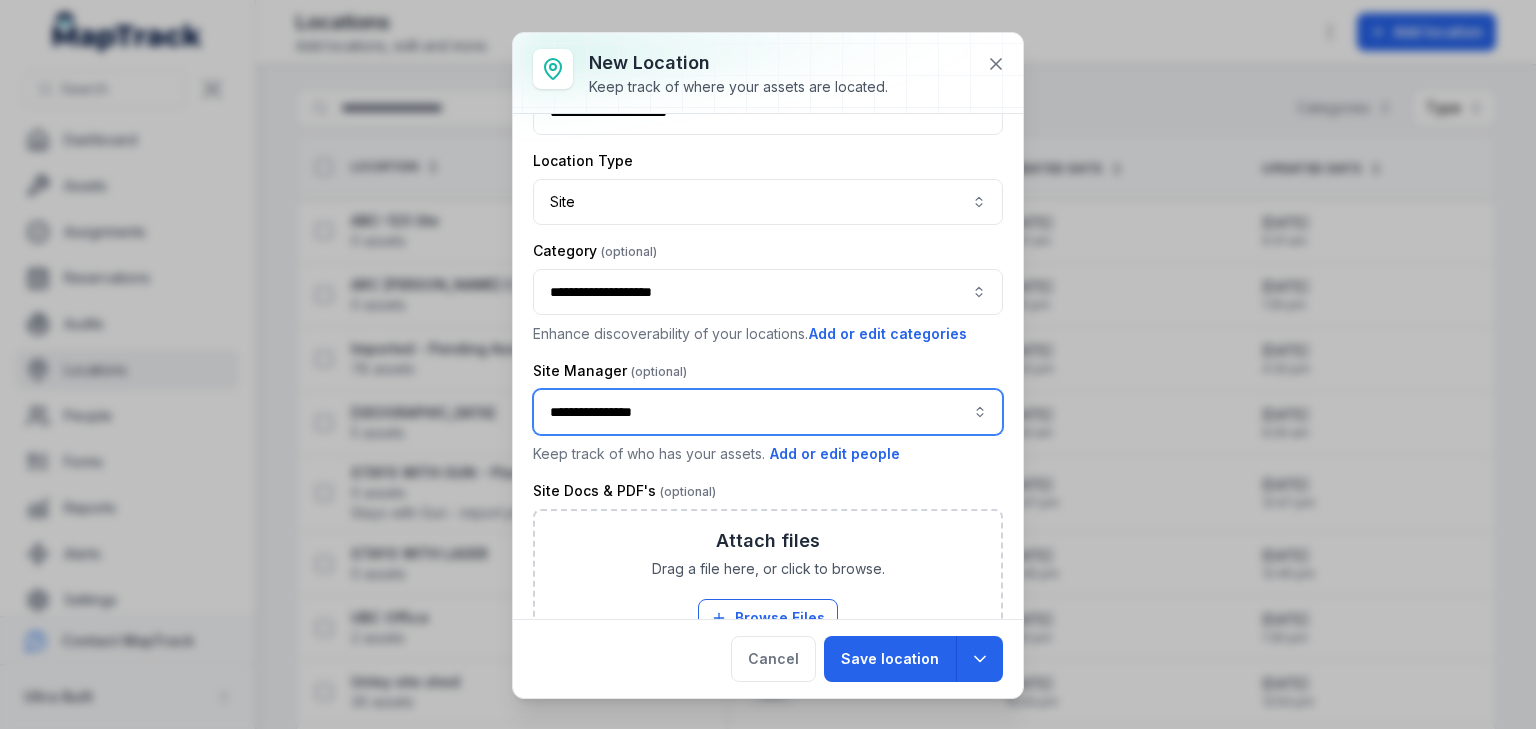scroll, scrollTop: 160, scrollLeft: 0, axis: vertical 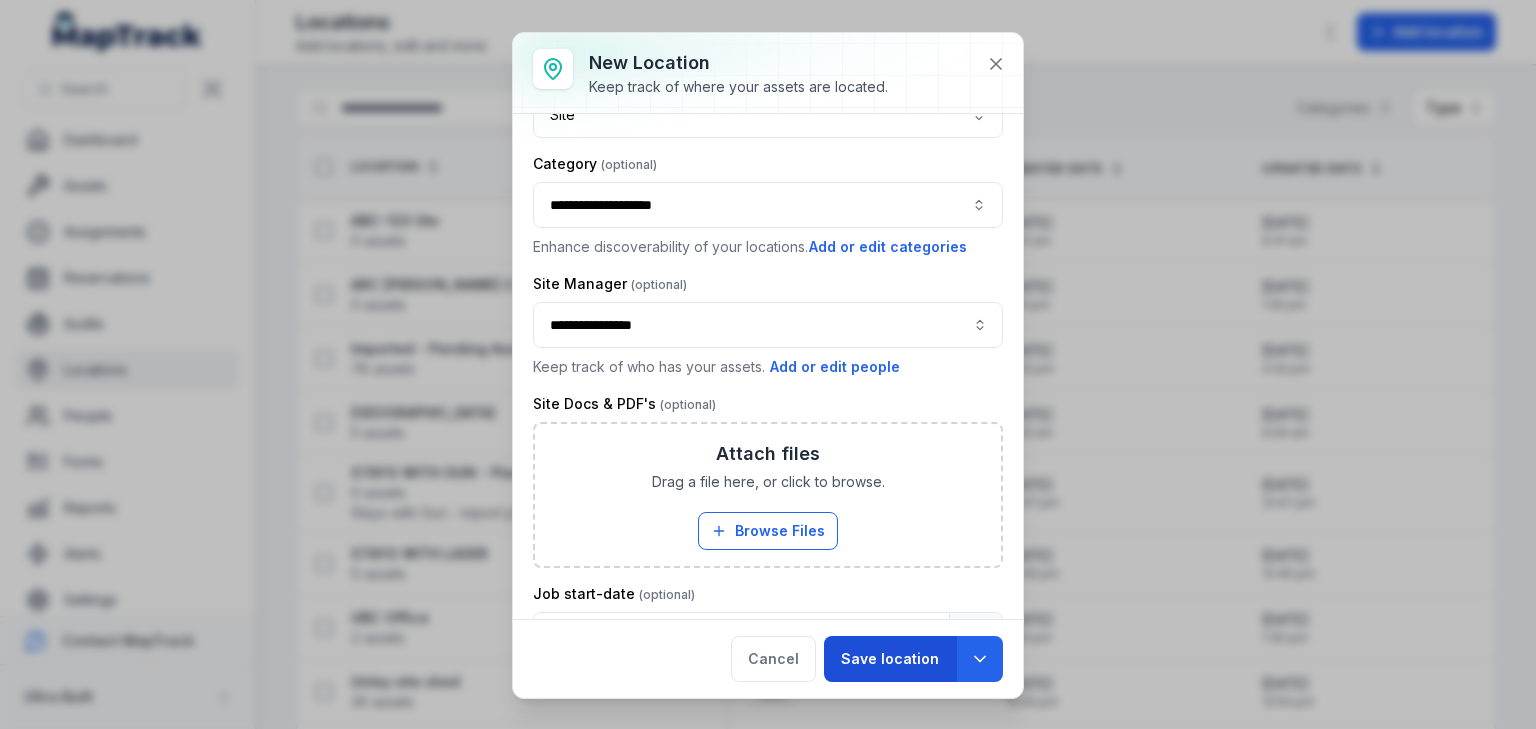 click on "Save location" at bounding box center (890, 659) 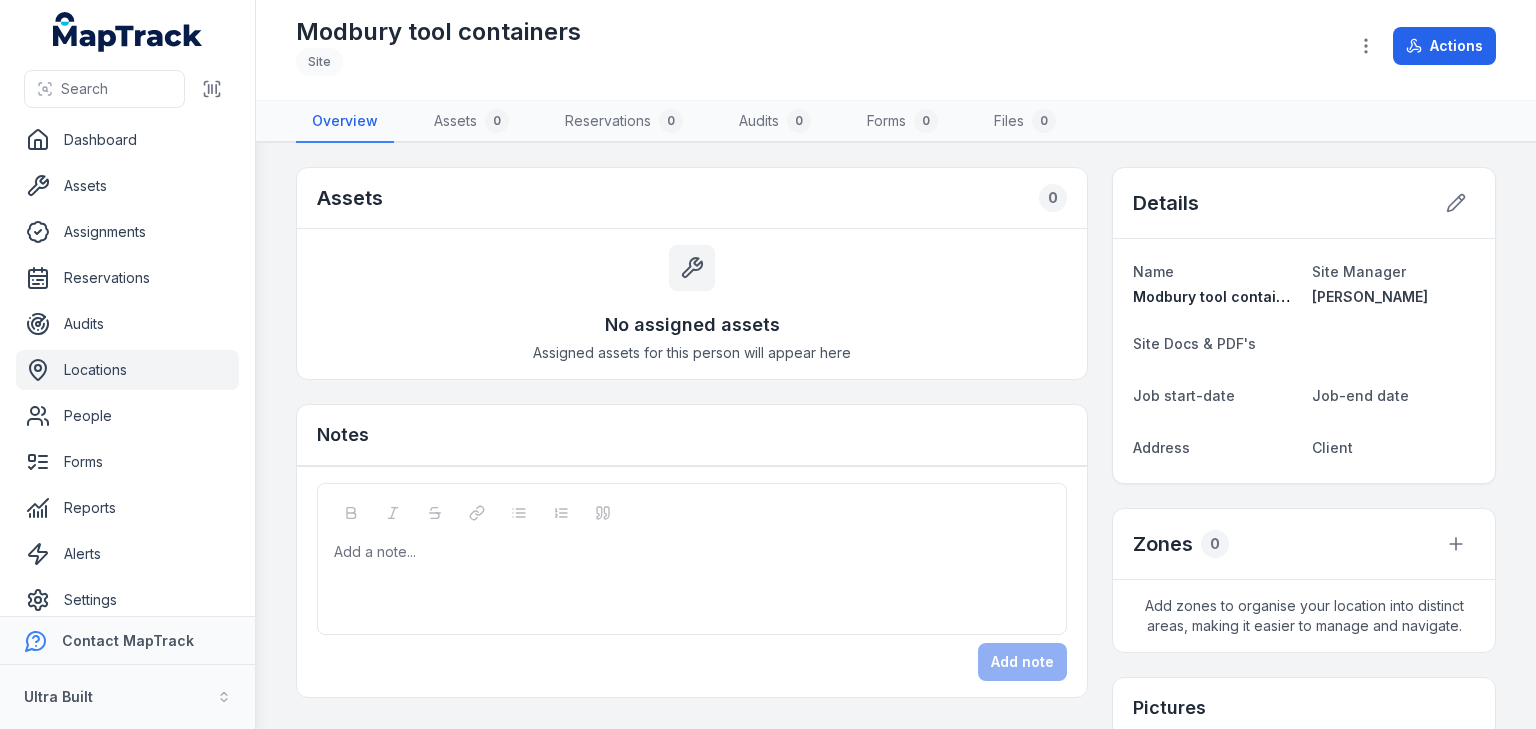 click on "Assets 0 No assigned assets Assigned assets for this person will appear here Notes Add a note... Add note Details Name Modbury tool containers Site Manager Anthony Agostino Site Docs & PDF's Job start-date Job-end date Address Client Zones 0 Add zones to organise your location into distinct areas, making it easier to manage and navigate. Pictures Attach files to this location Upload files for reference and archival purposes. Attach Activity Location   Modbury tool containers   created  by  Page Cai July 8" at bounding box center [896, 436] 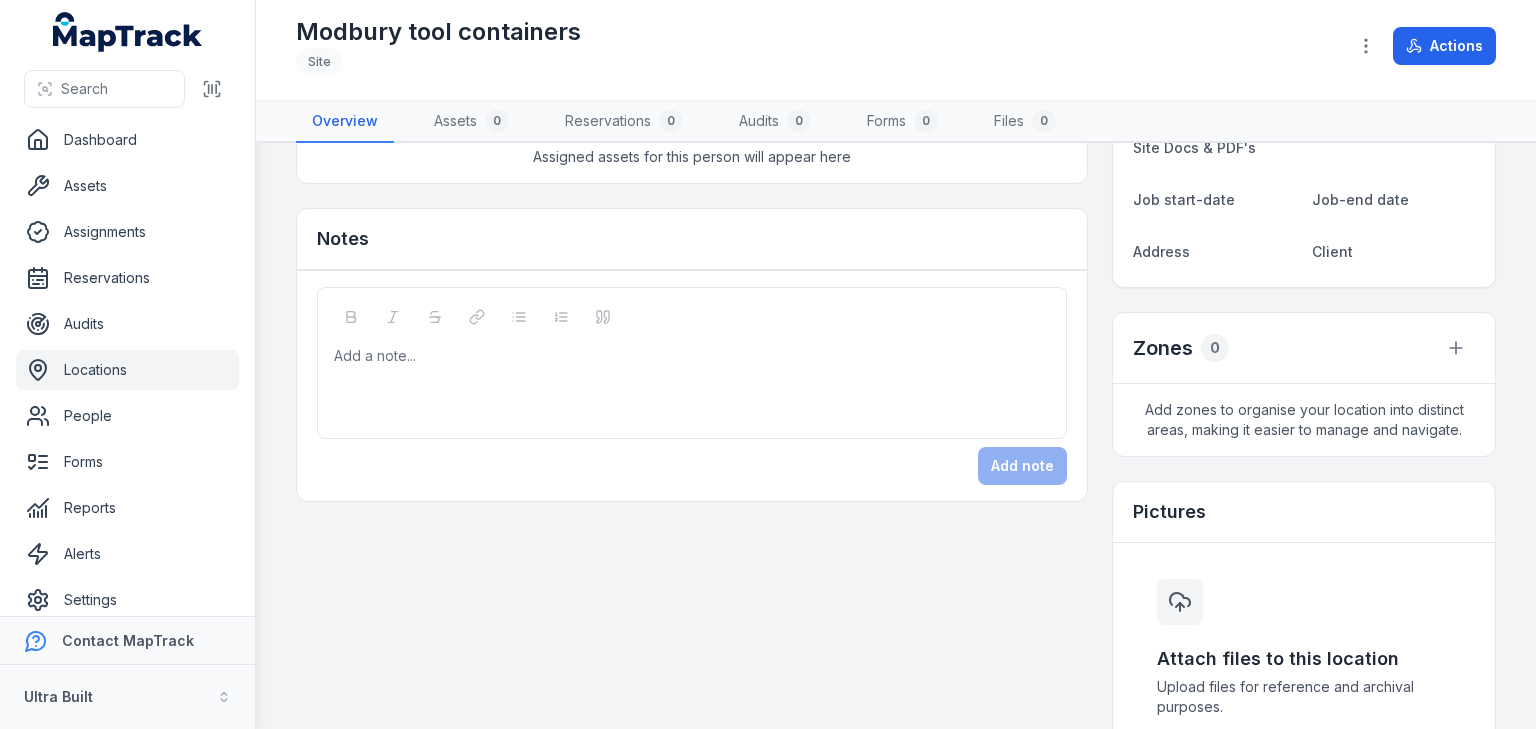 scroll, scrollTop: 0, scrollLeft: 0, axis: both 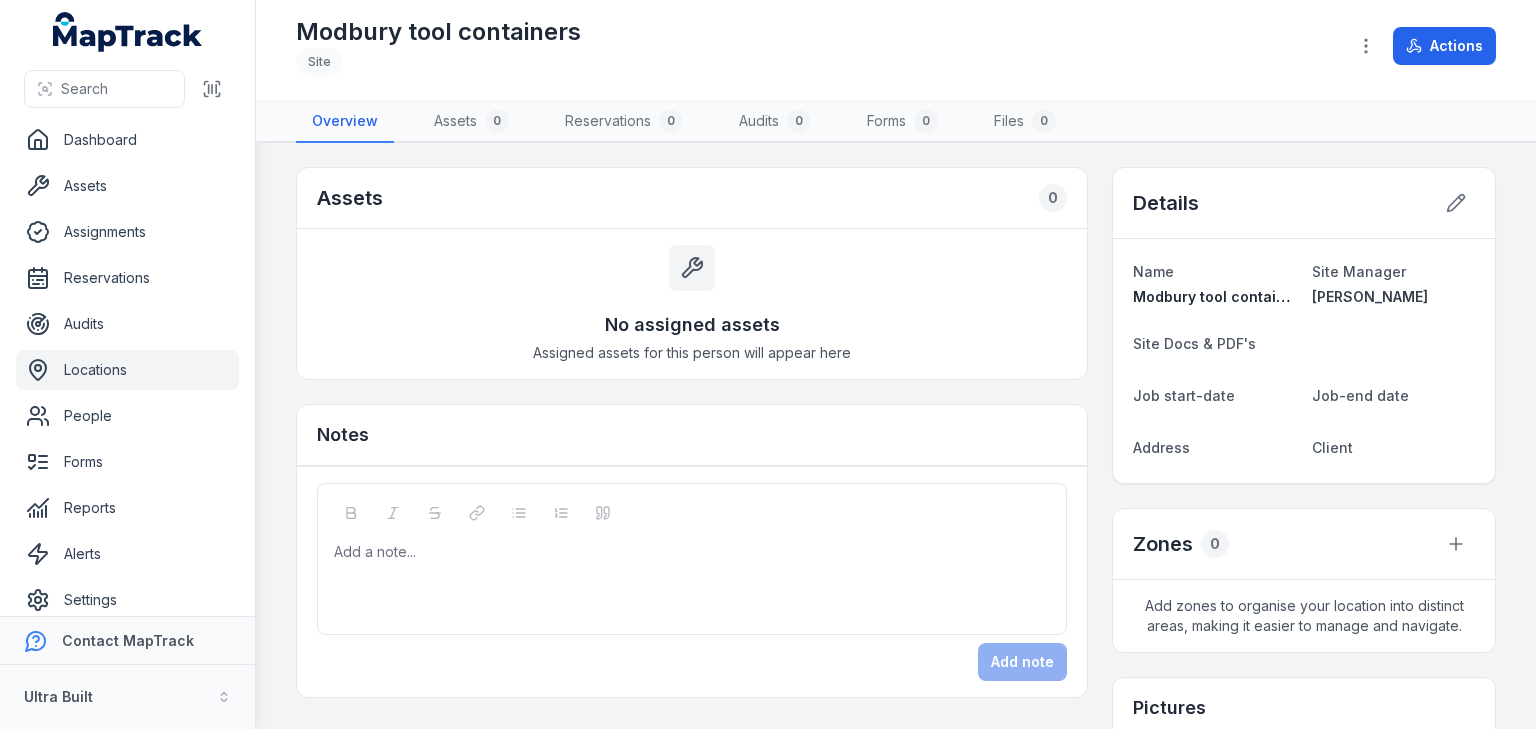 click on "Assets 0 No assigned assets Assigned assets for this person will appear here Notes Add a note... Add note Details Name Modbury tool containers Site Manager Anthony Agostino Site Docs & PDF's Job start-date Job-end date Address Client Zones 0 Add zones to organise your location into distinct areas, making it easier to manage and navigate. Pictures Attach files to this location Upload files for reference and archival purposes. Attach Activity Location   Modbury tool containers   created  by  Page Cai July 8" at bounding box center [896, 436] 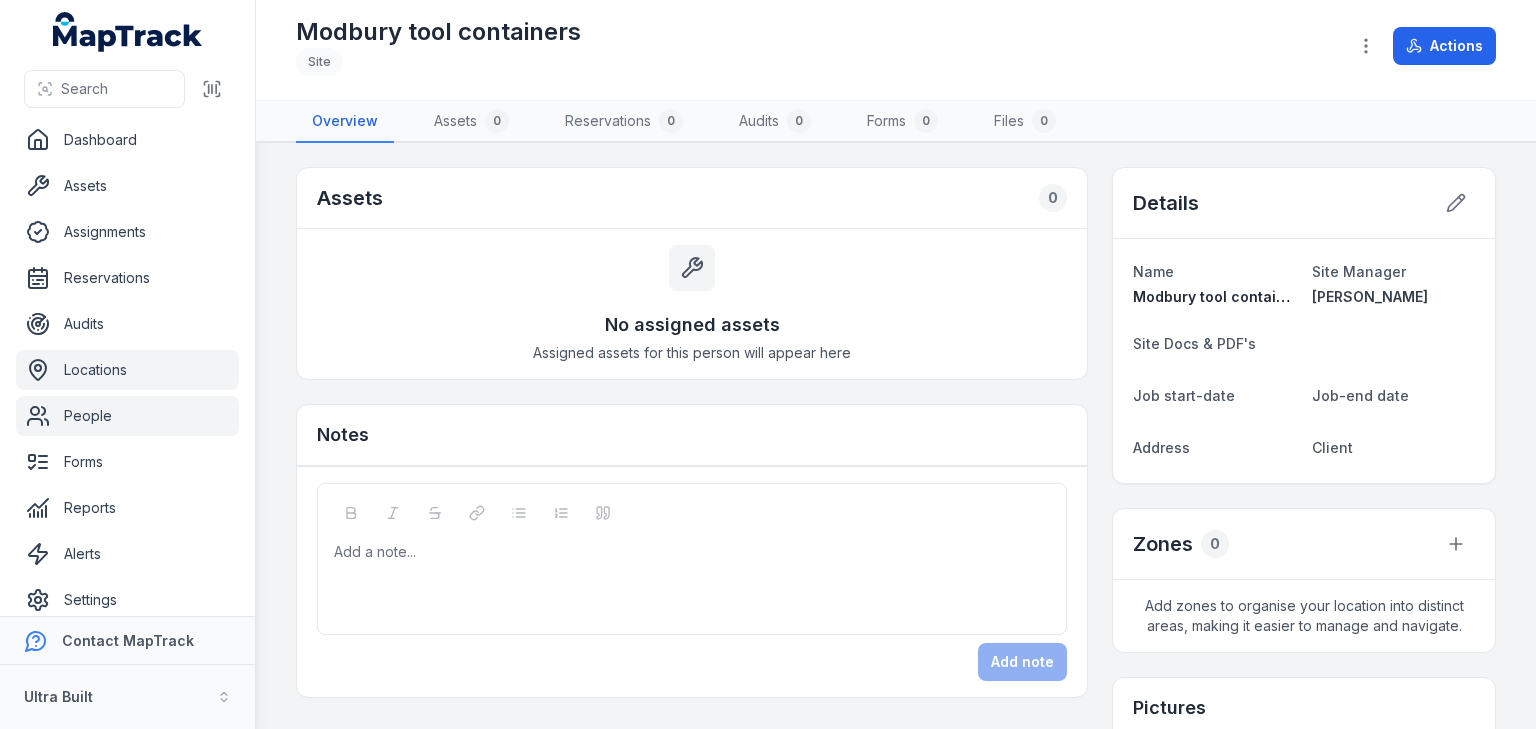 click on "People" at bounding box center (127, 416) 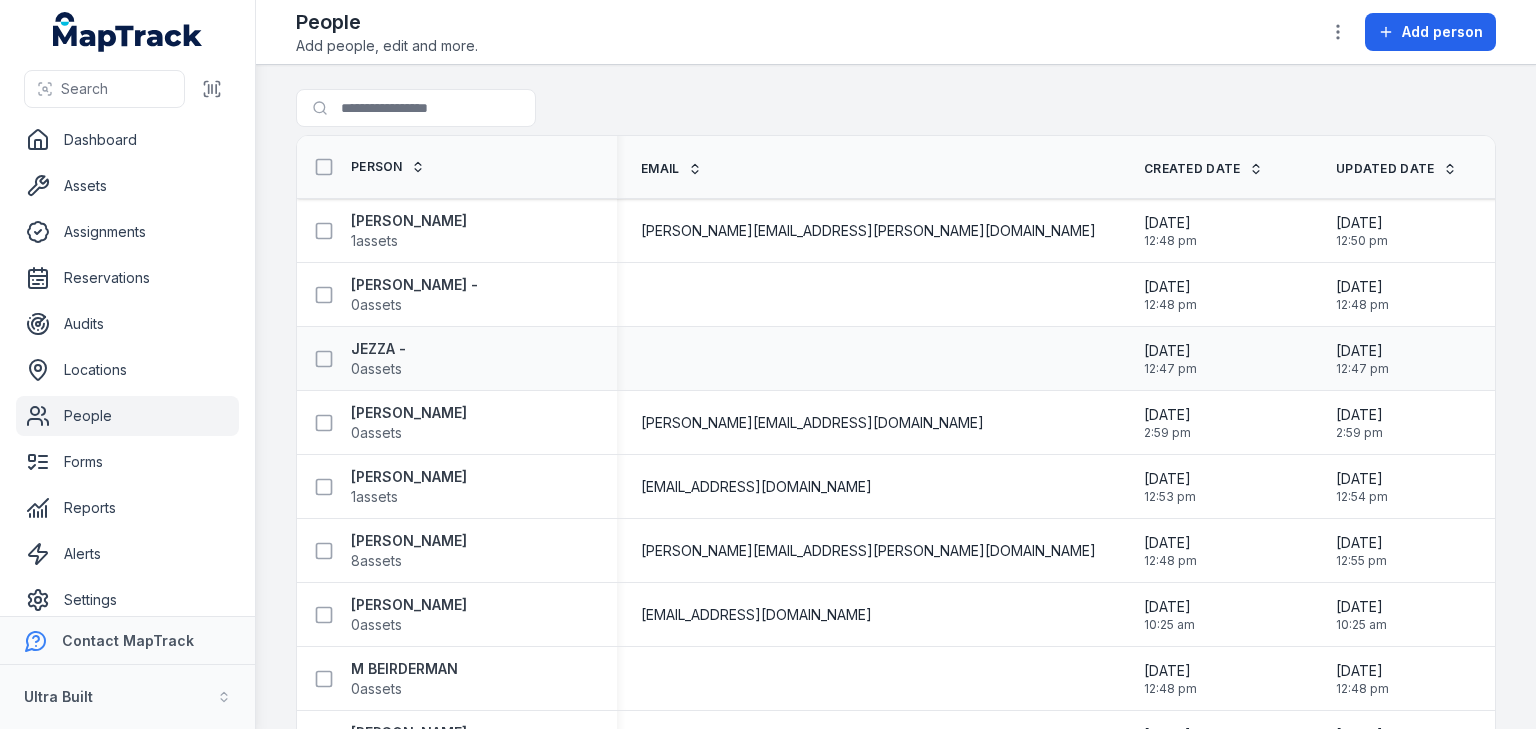 scroll, scrollTop: 0, scrollLeft: 0, axis: both 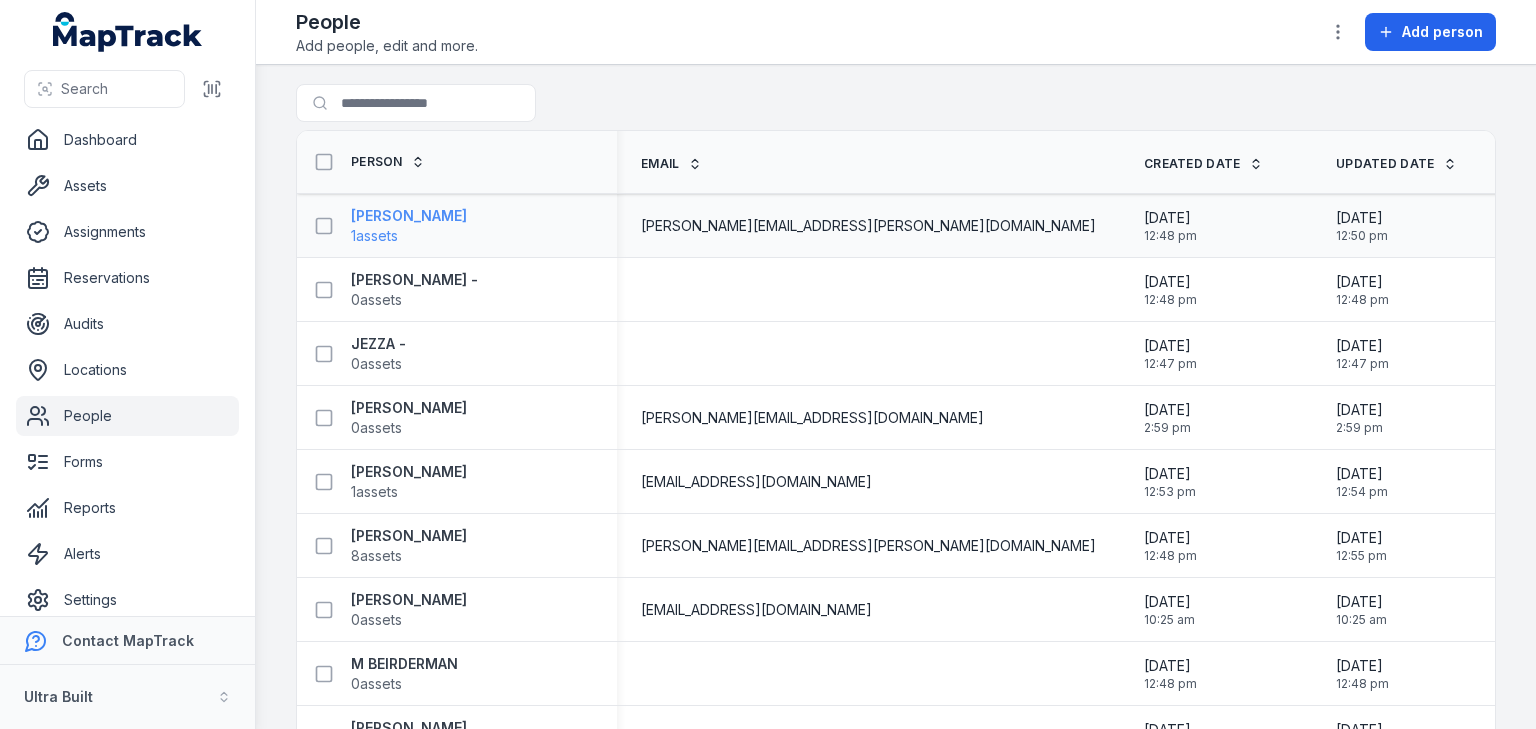 click on "Anthony Agostino" at bounding box center (409, 216) 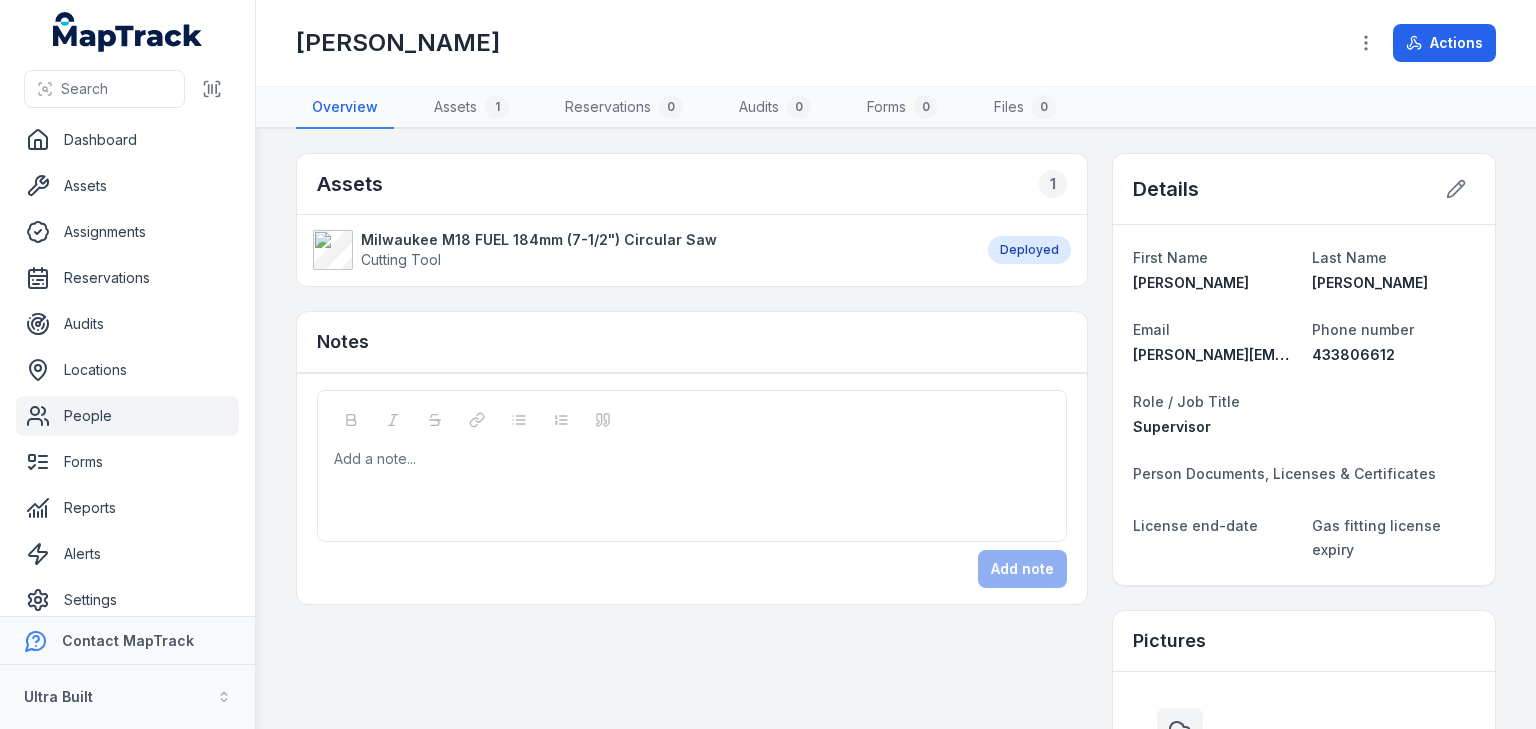 click on "Milwaukee M18 FUEL 184mm (7-1/2") Circular Saw" at bounding box center (539, 240) 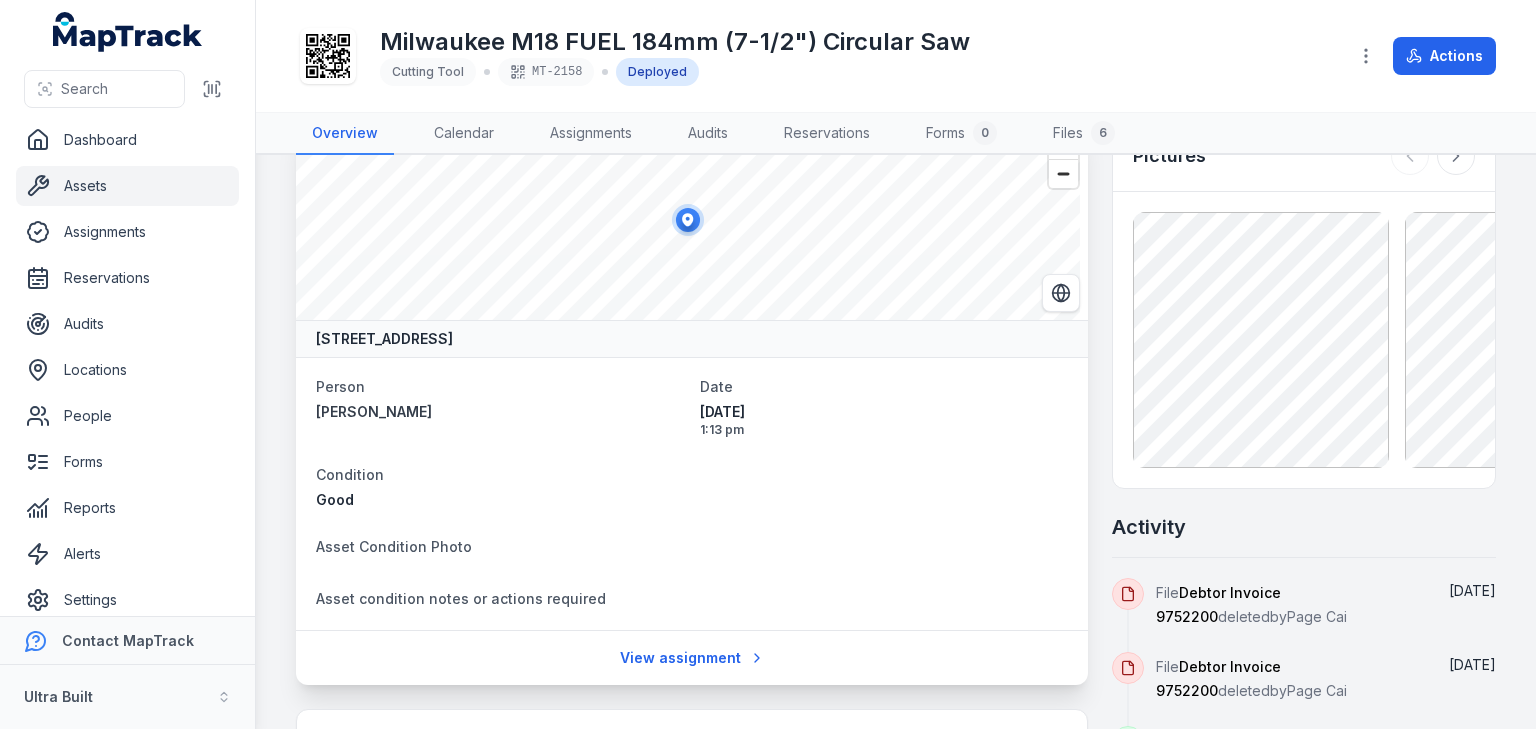 scroll, scrollTop: 0, scrollLeft: 0, axis: both 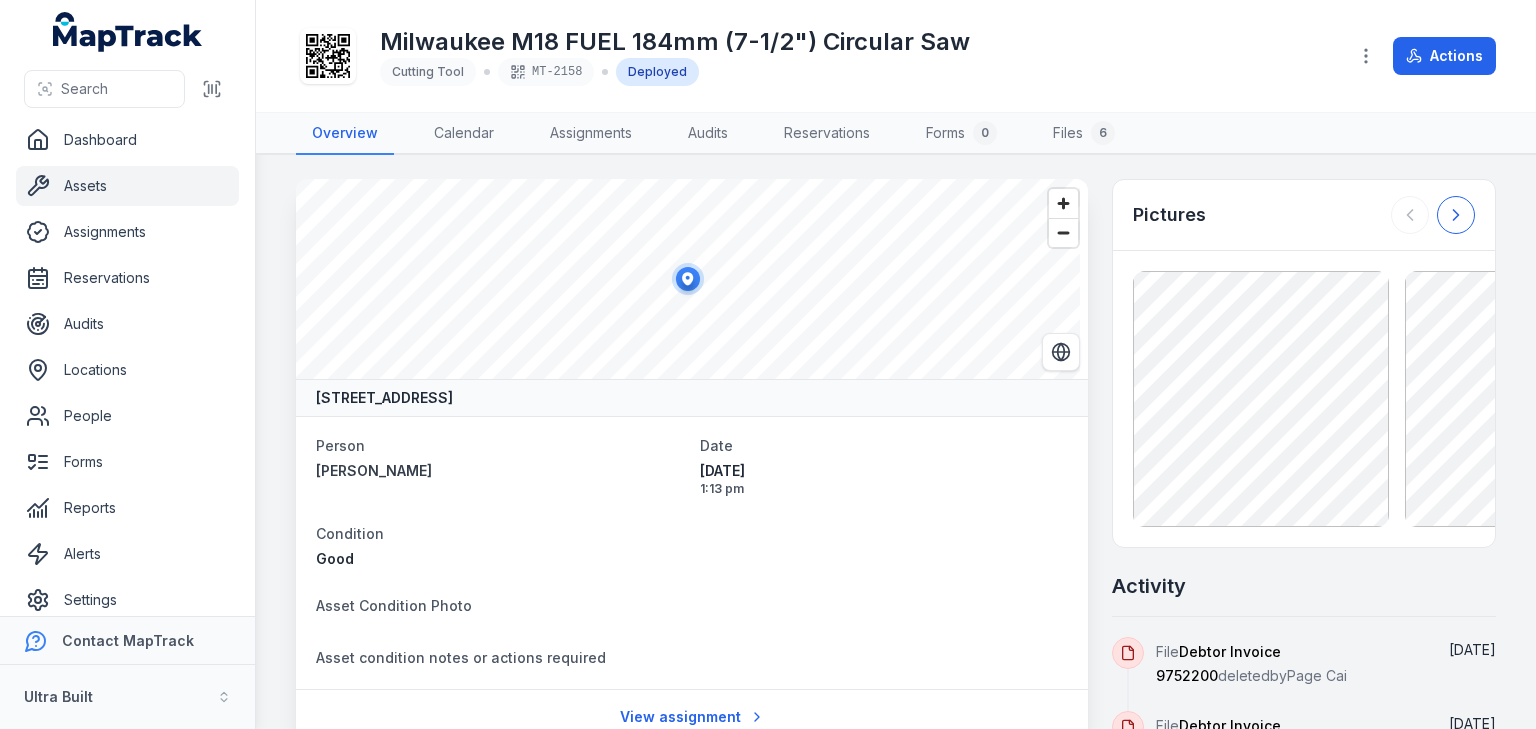 click at bounding box center (1456, 215) 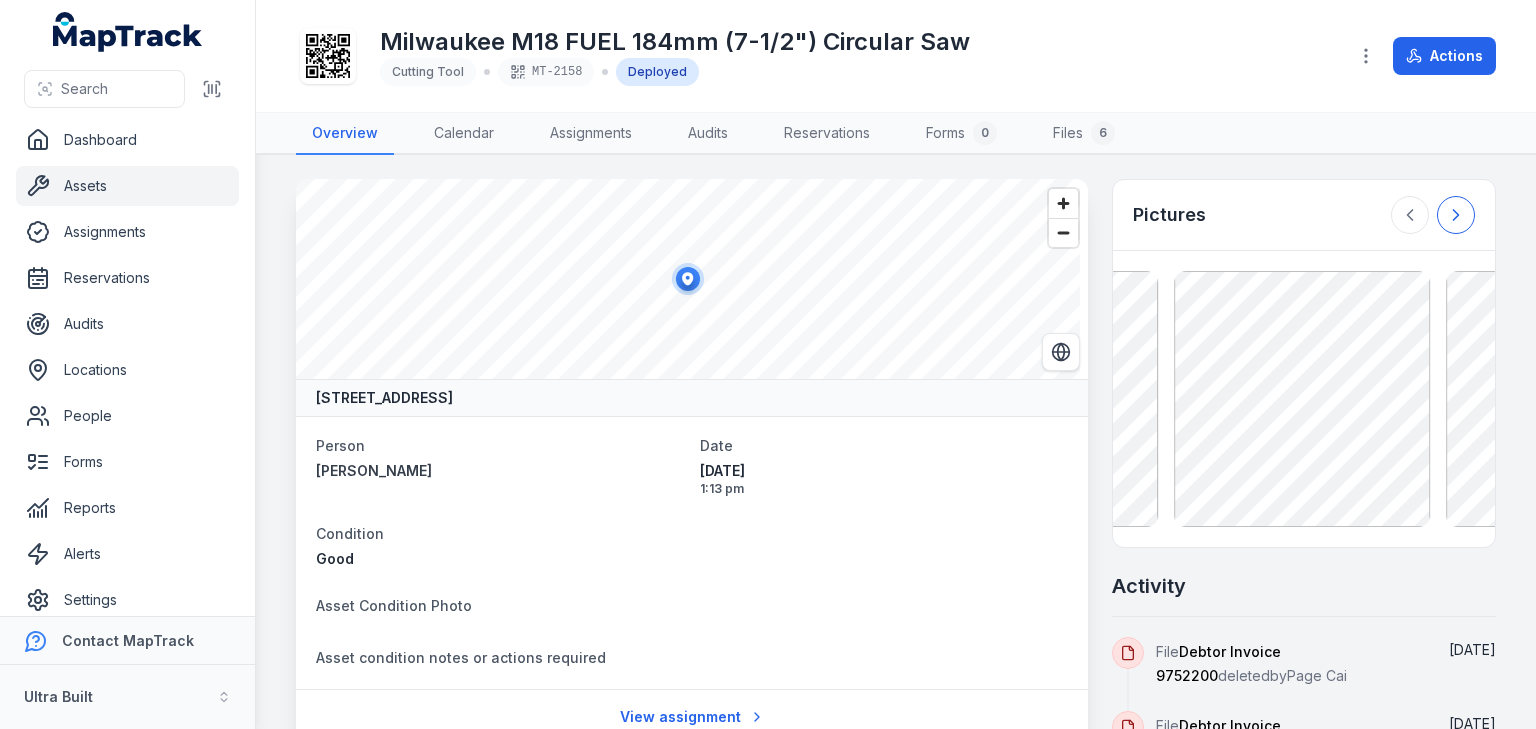 click at bounding box center [1456, 215] 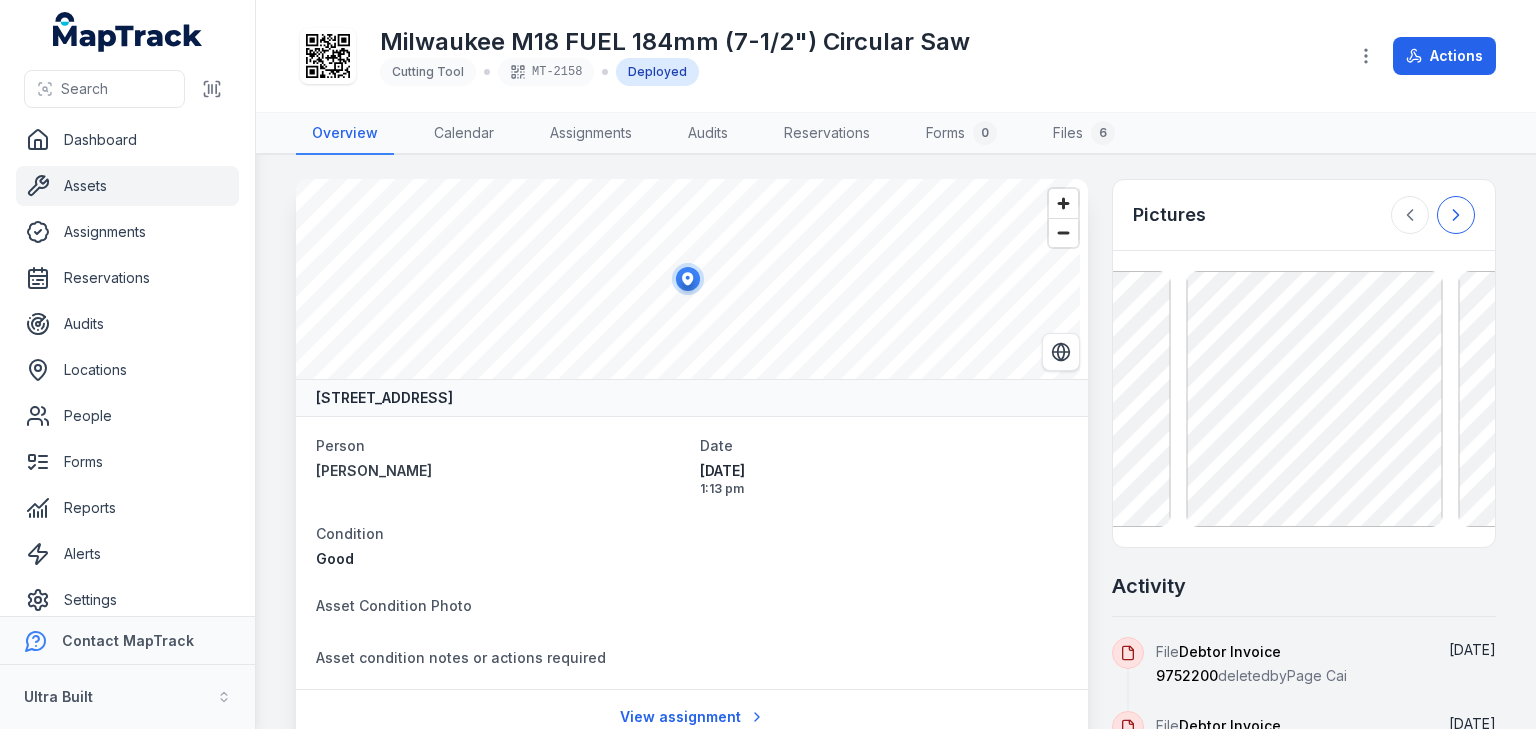 click at bounding box center [1456, 215] 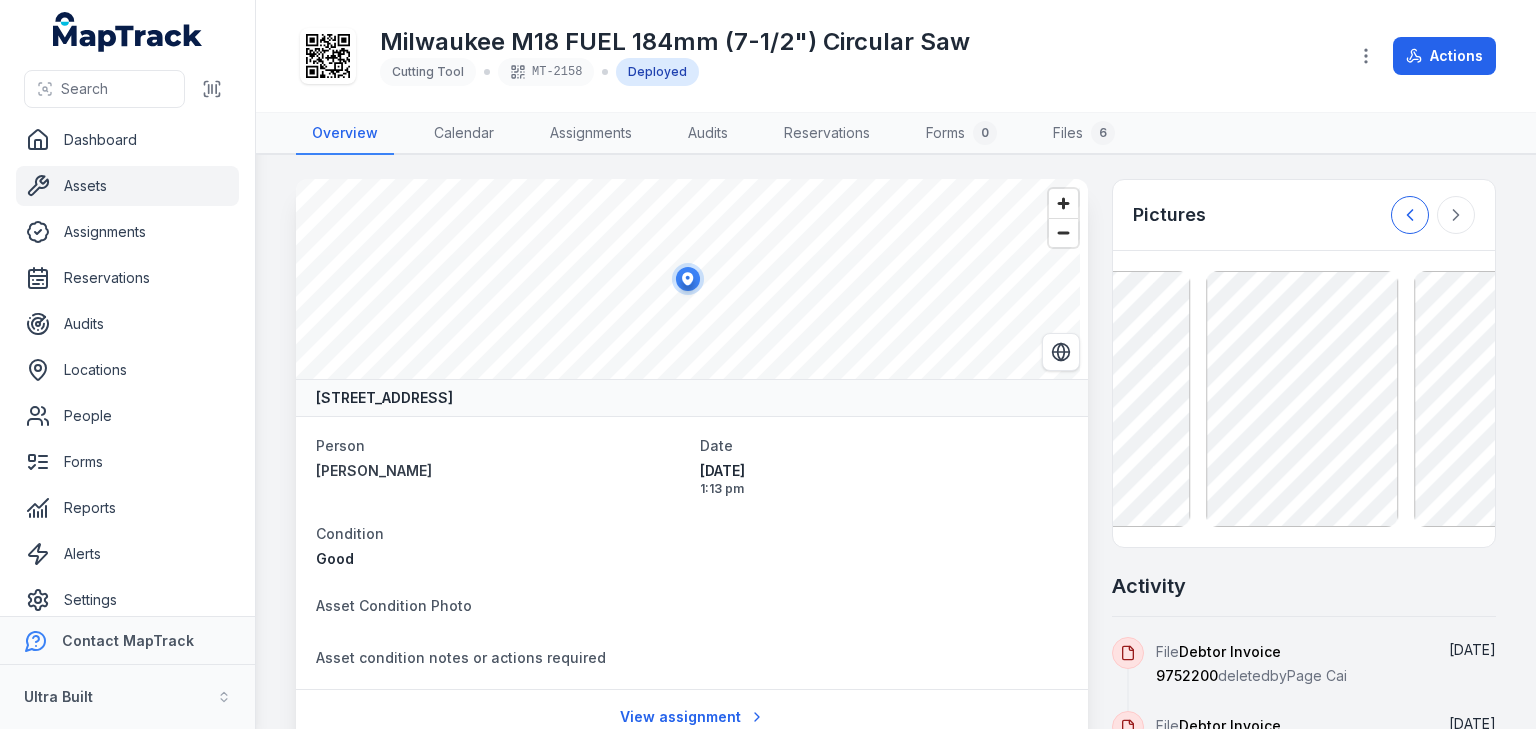 click 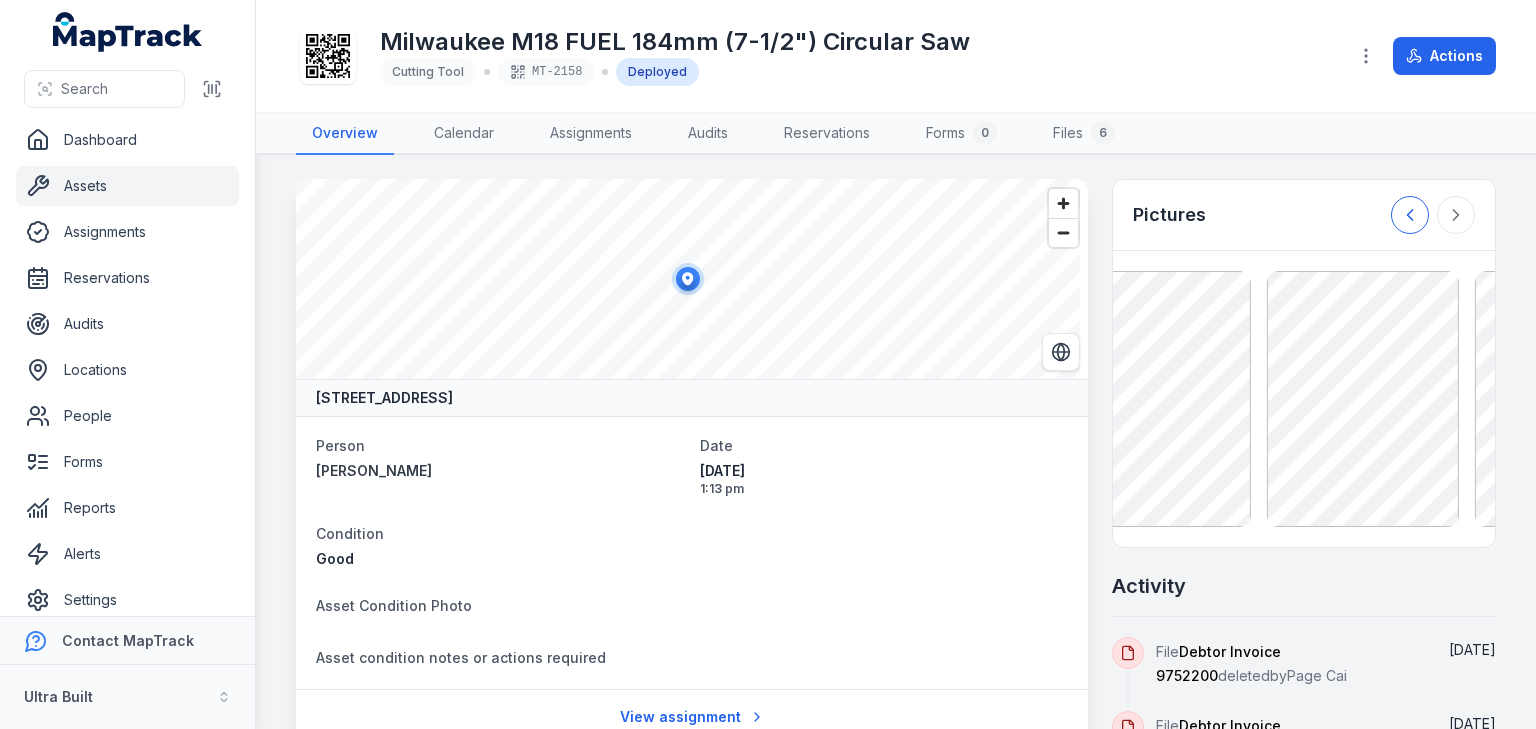 click 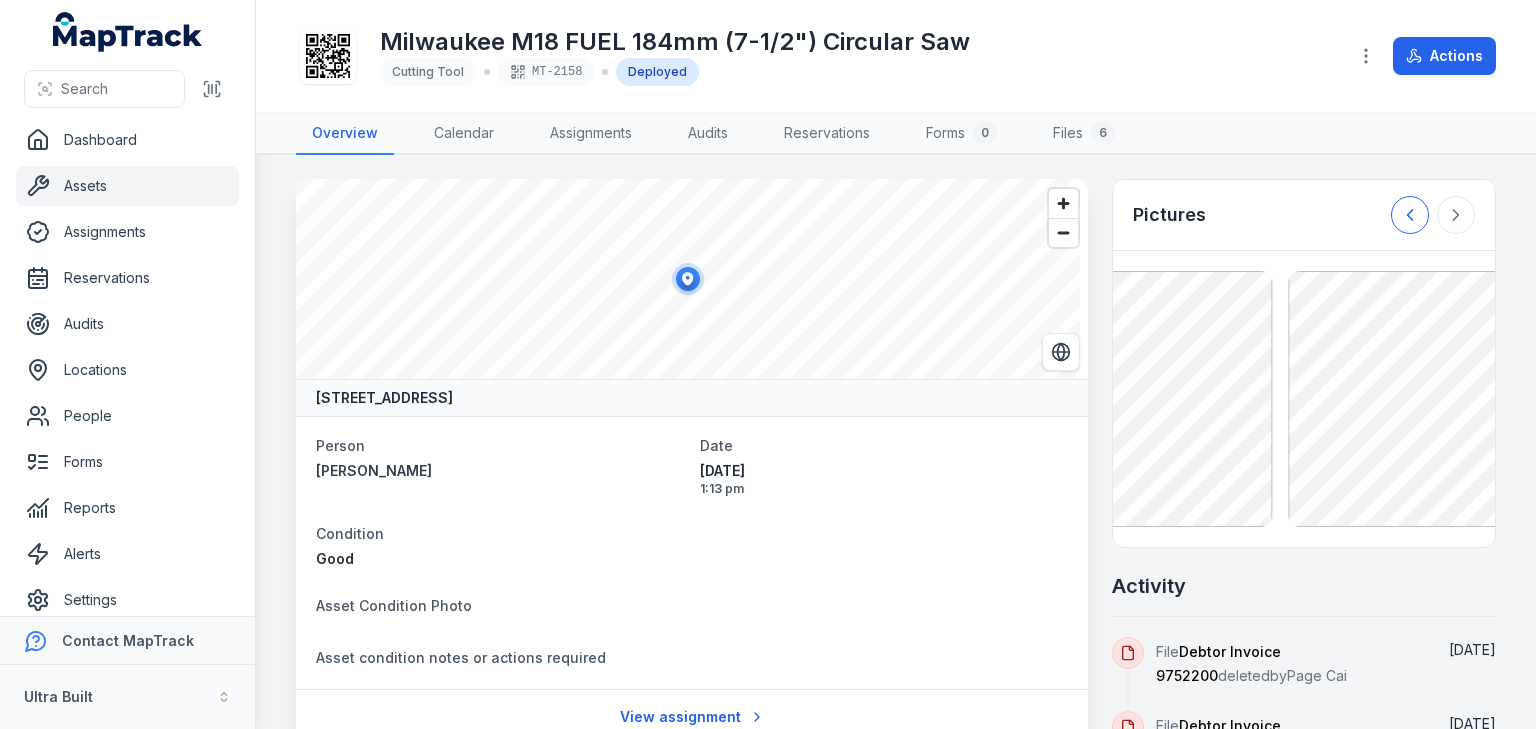 click 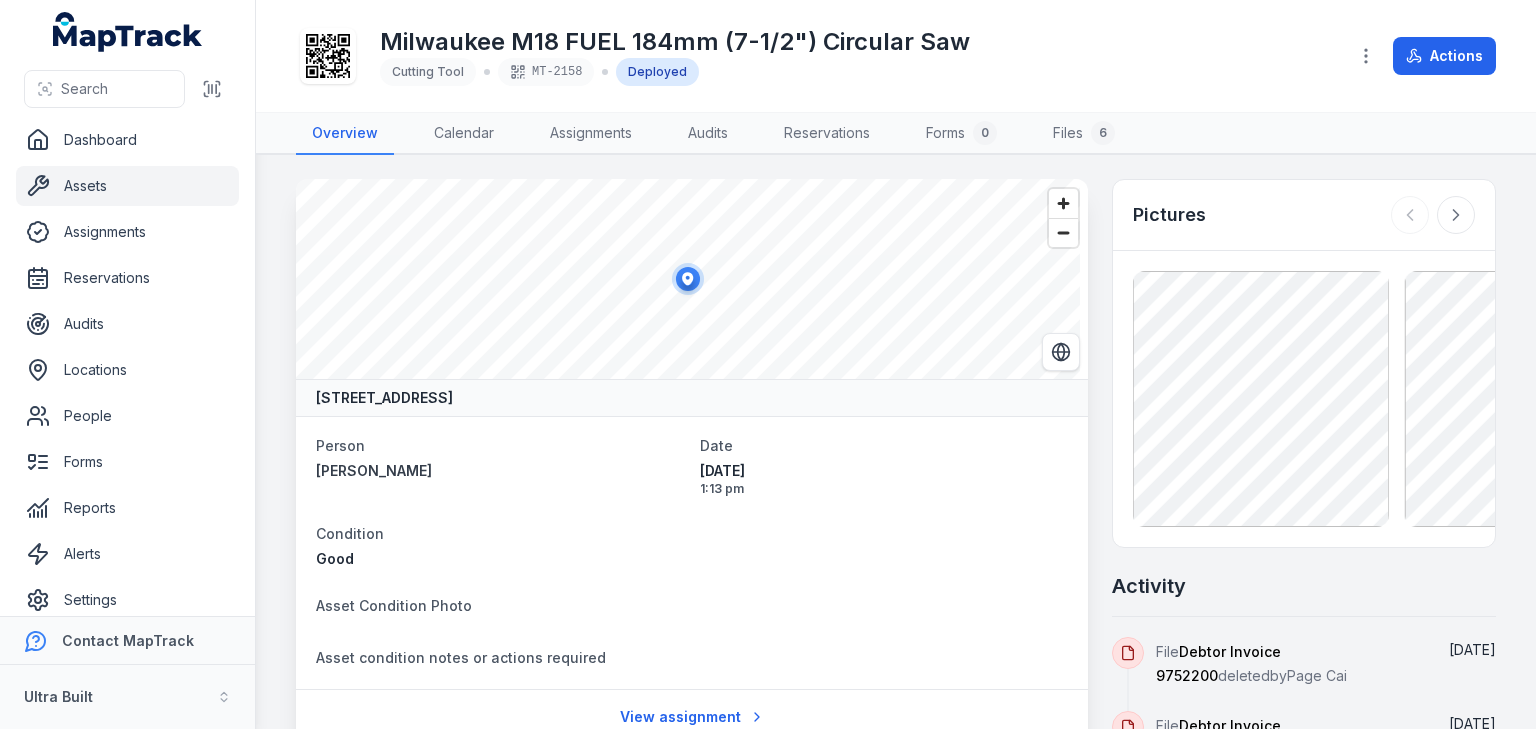 click on "Assets" at bounding box center (127, 186) 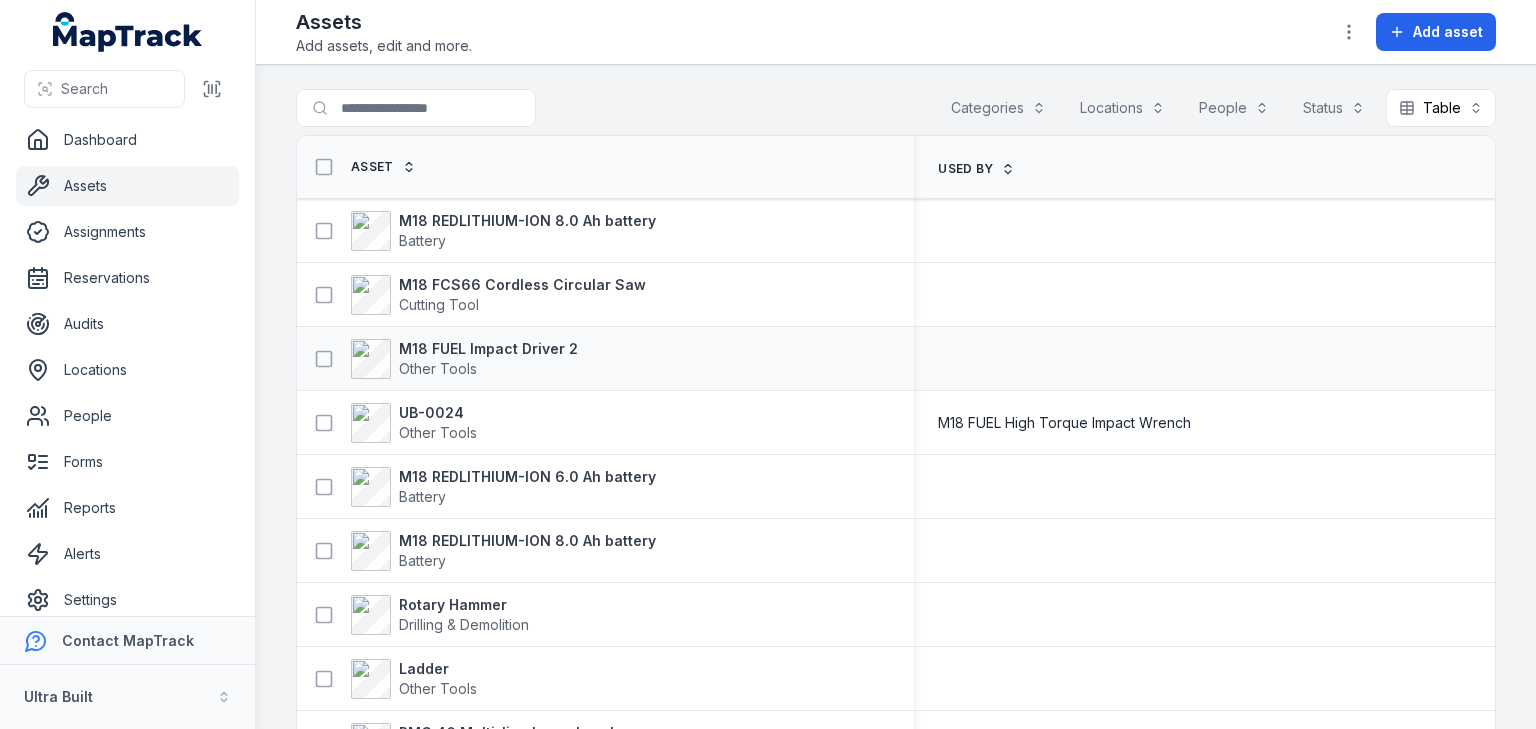 scroll, scrollTop: 0, scrollLeft: 0, axis: both 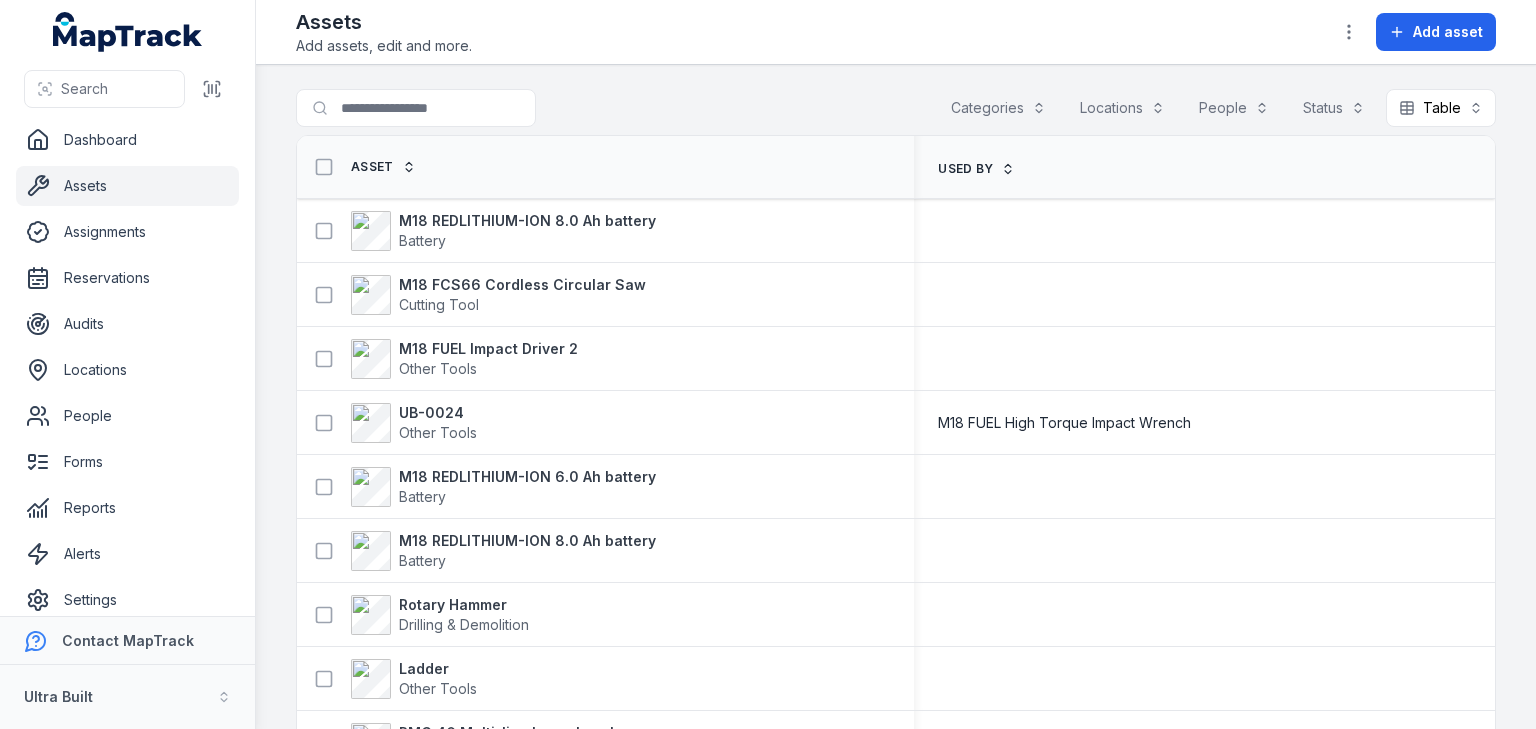 click on "Asset" at bounding box center [605, 167] 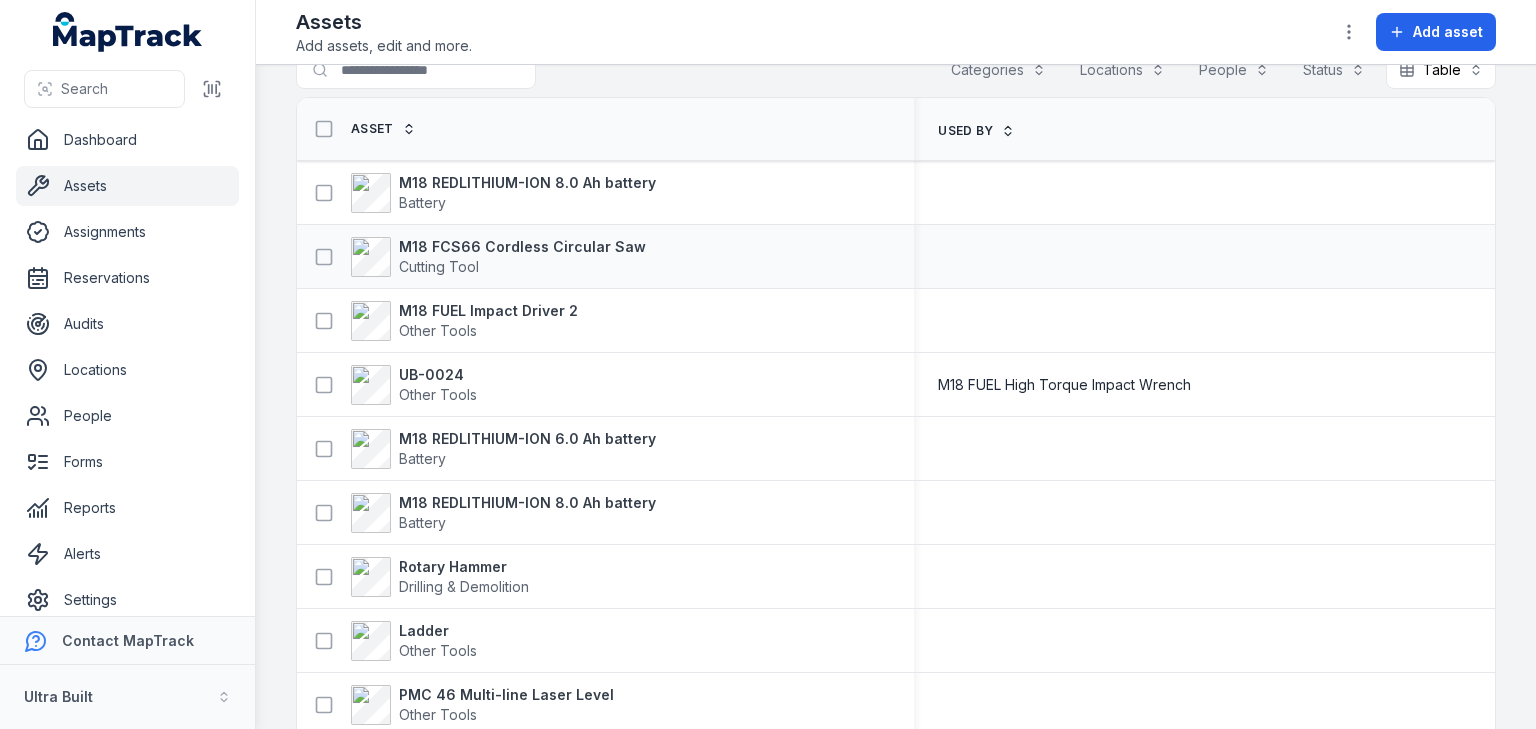 scroll, scrollTop: 0, scrollLeft: 0, axis: both 